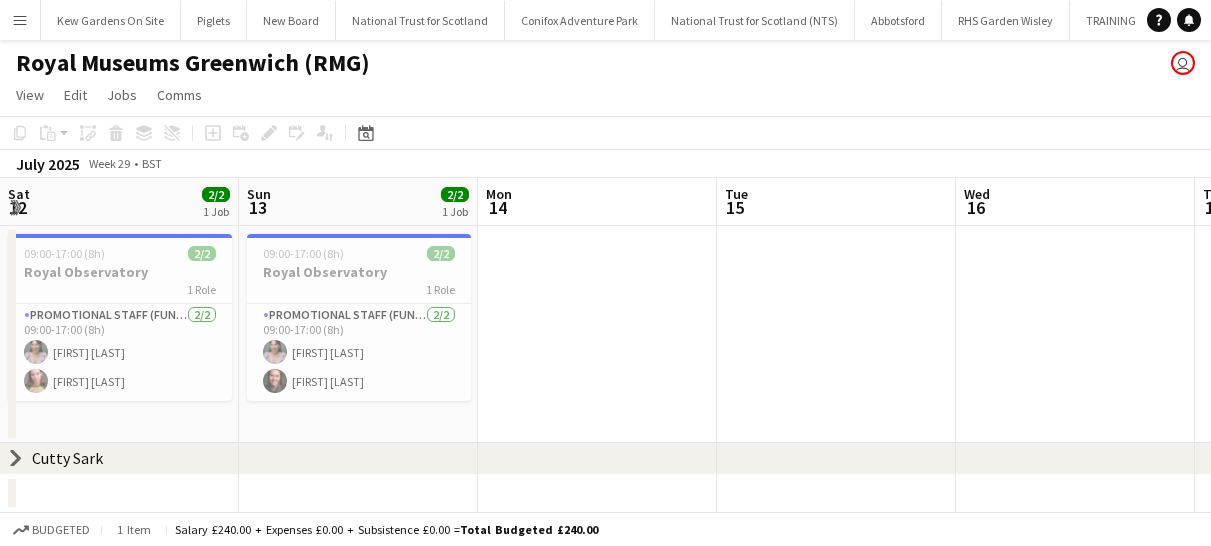 scroll, scrollTop: 0, scrollLeft: 0, axis: both 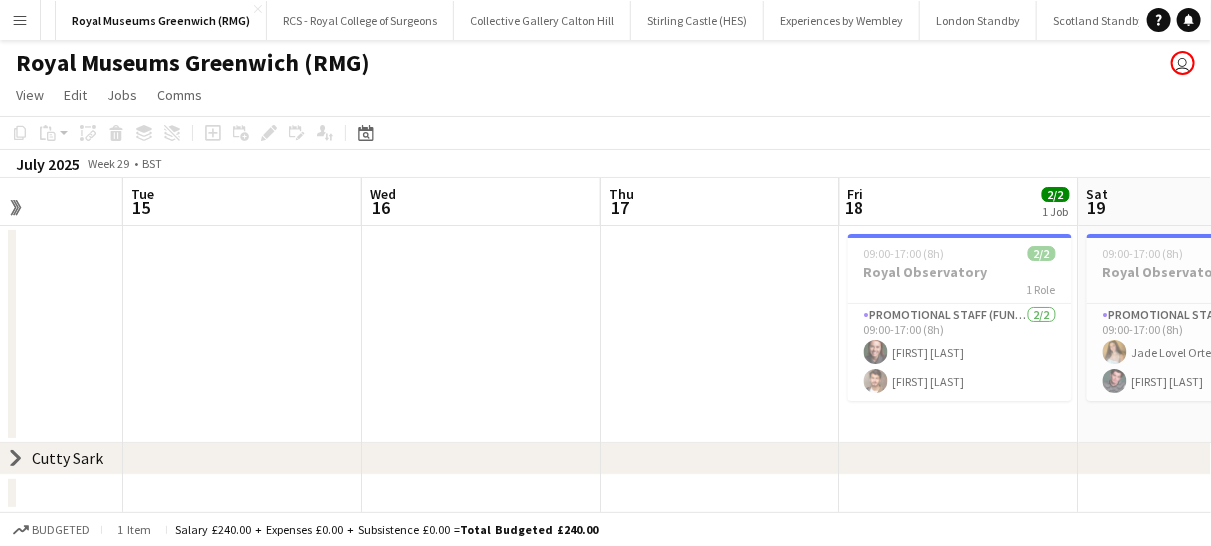 drag, startPoint x: 0, startPoint y: 0, endPoint x: 23, endPoint y: 18, distance: 29.206163 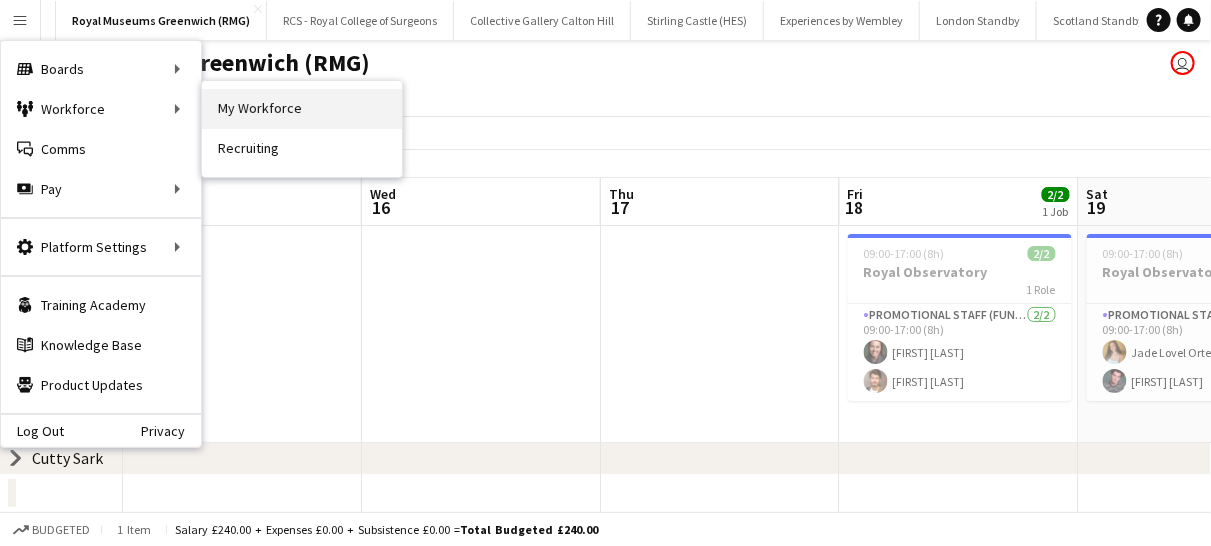 click on "My Workforce" at bounding box center [302, 109] 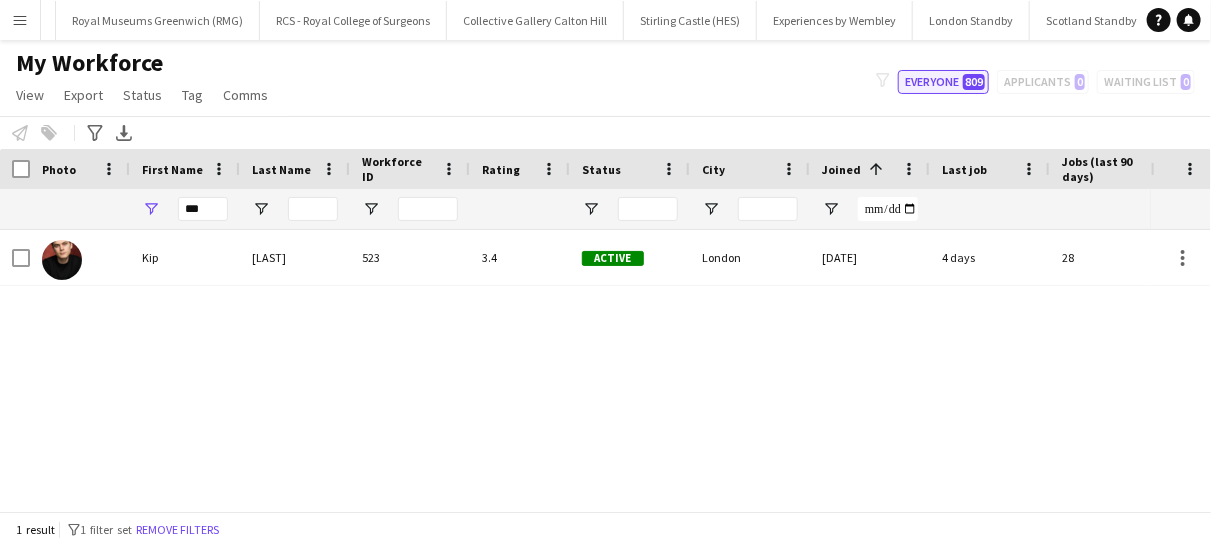 click on "Everyone   809" 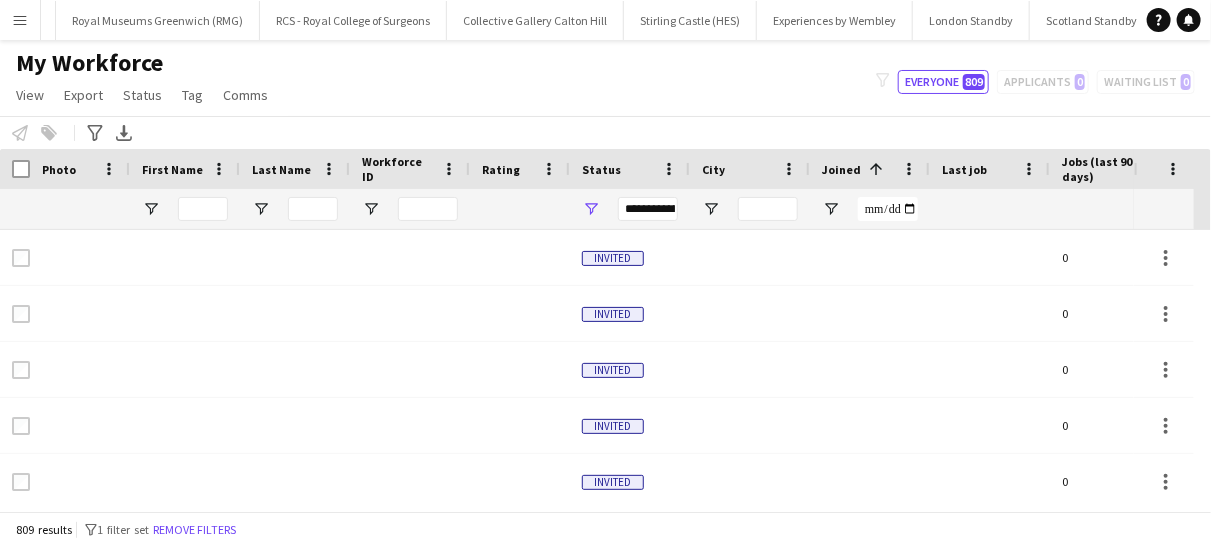 click on "filter-1
Everyone   809   Applicants   0   Waiting list   0" 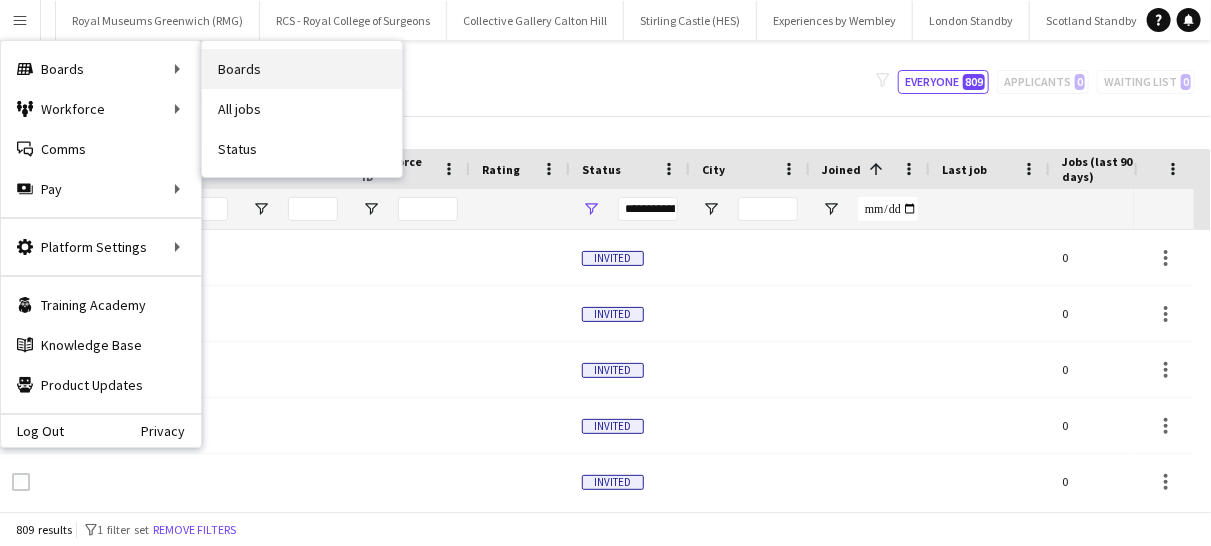 click on "Boards" at bounding box center (302, 69) 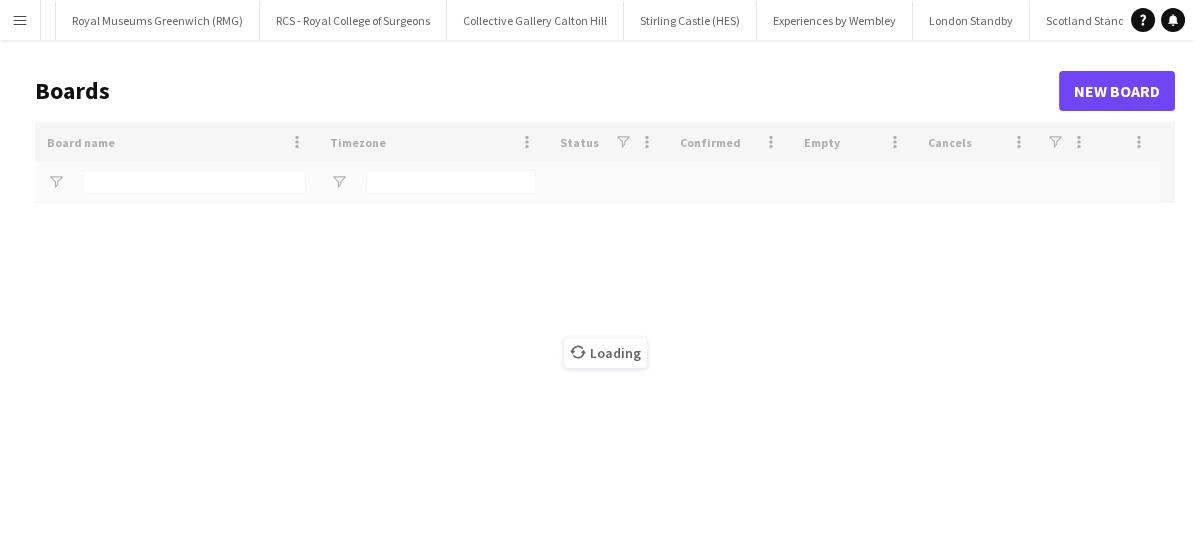 type on "***" 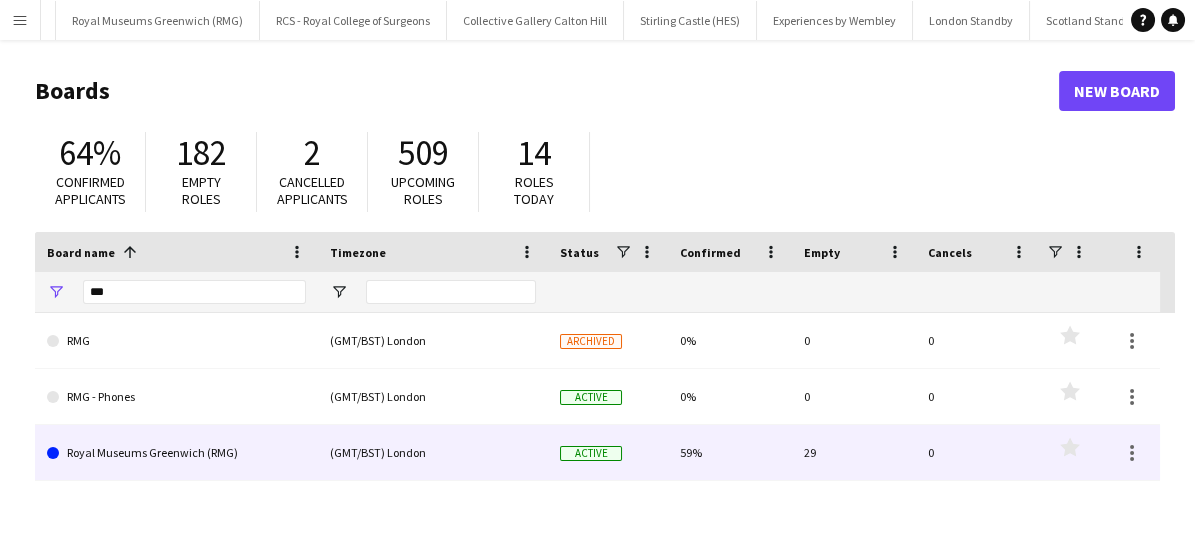 click on "Royal Museums Greenwich (RMG)" 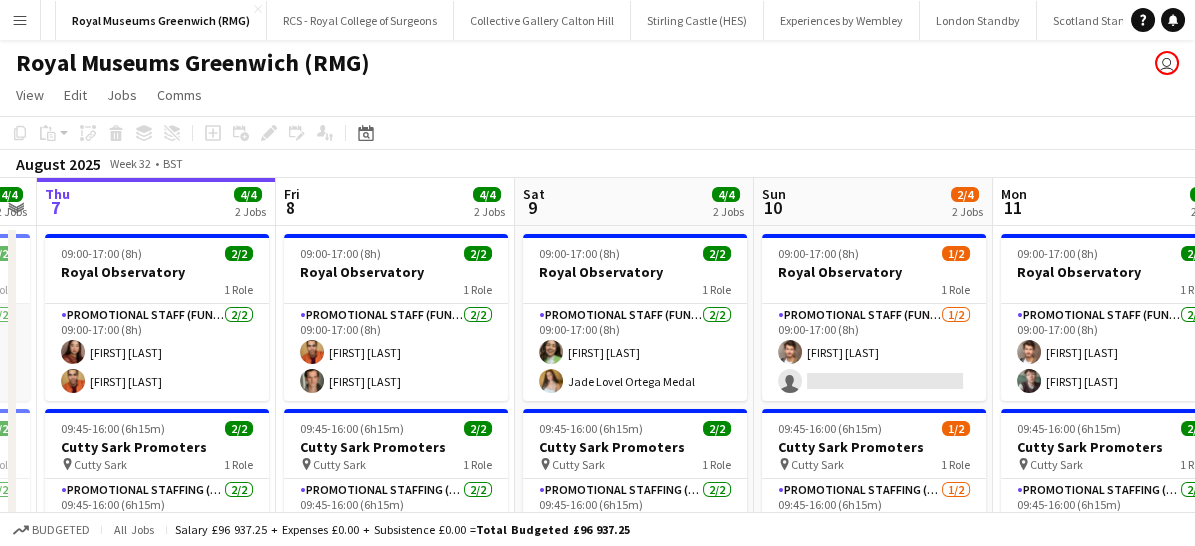 scroll, scrollTop: 0, scrollLeft: 697, axis: horizontal 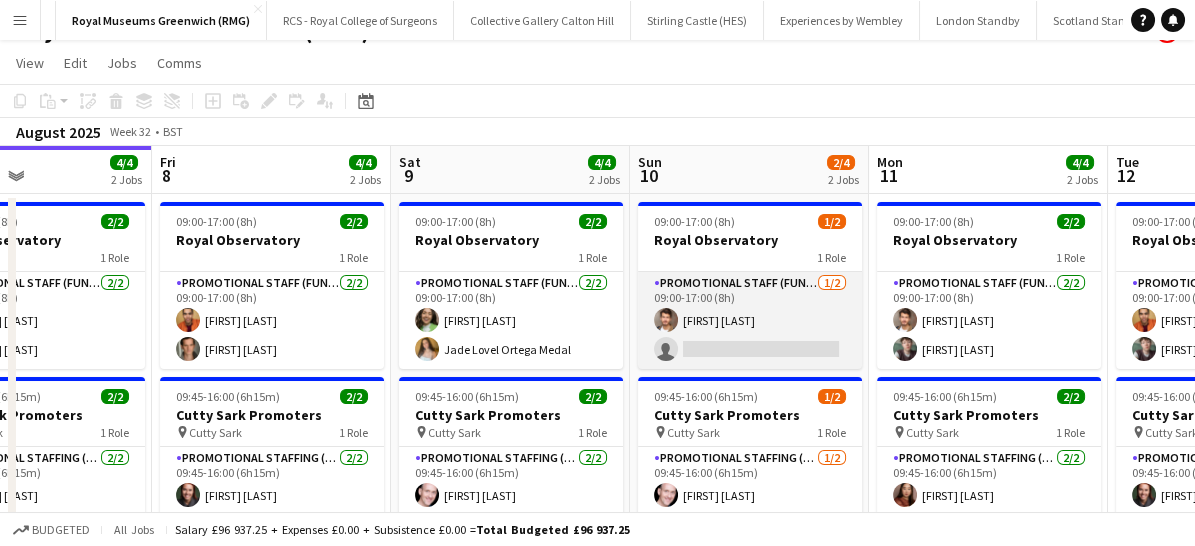 click on "09:00-17:00 (8h)
[FIRST] [LAST]
single-neutral-actions" at bounding box center [750, 320] 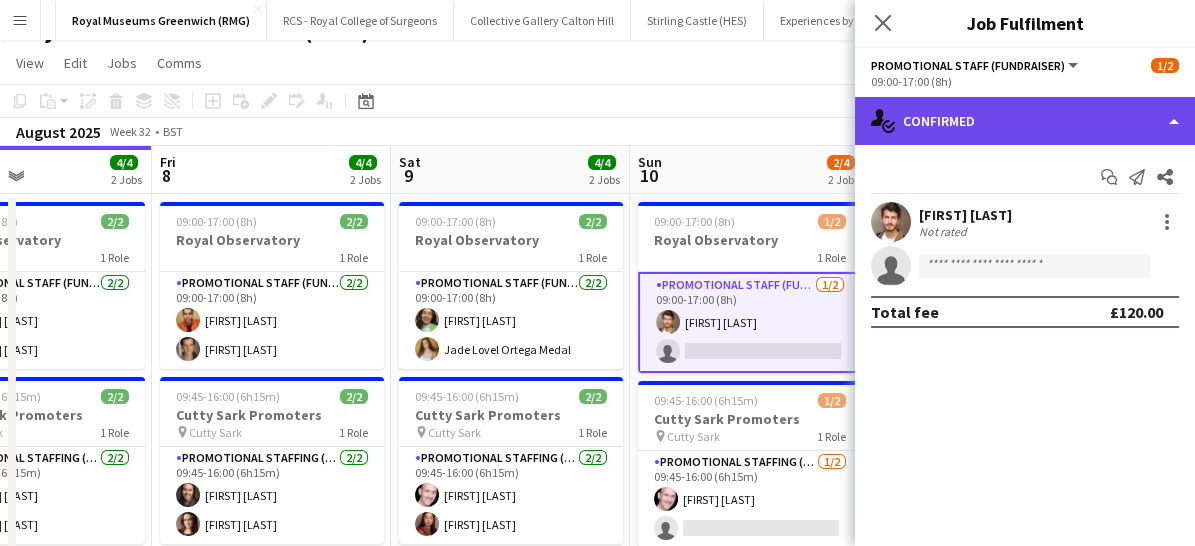 click on "single-neutral-actions-check-2
Confirmed" 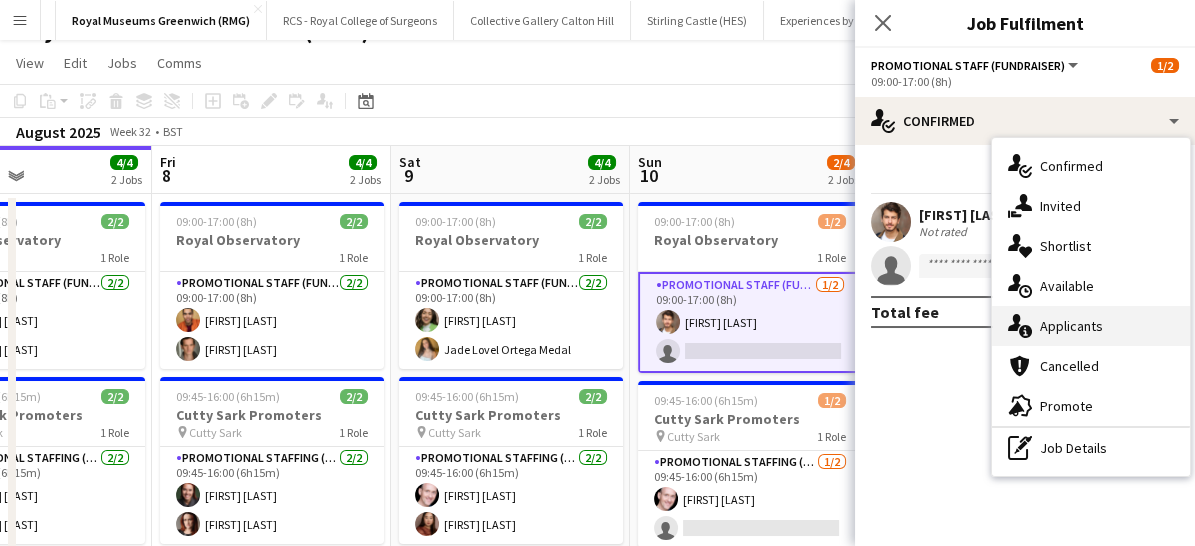 click on "single-neutral-actions-information
Applicants" at bounding box center (1091, 326) 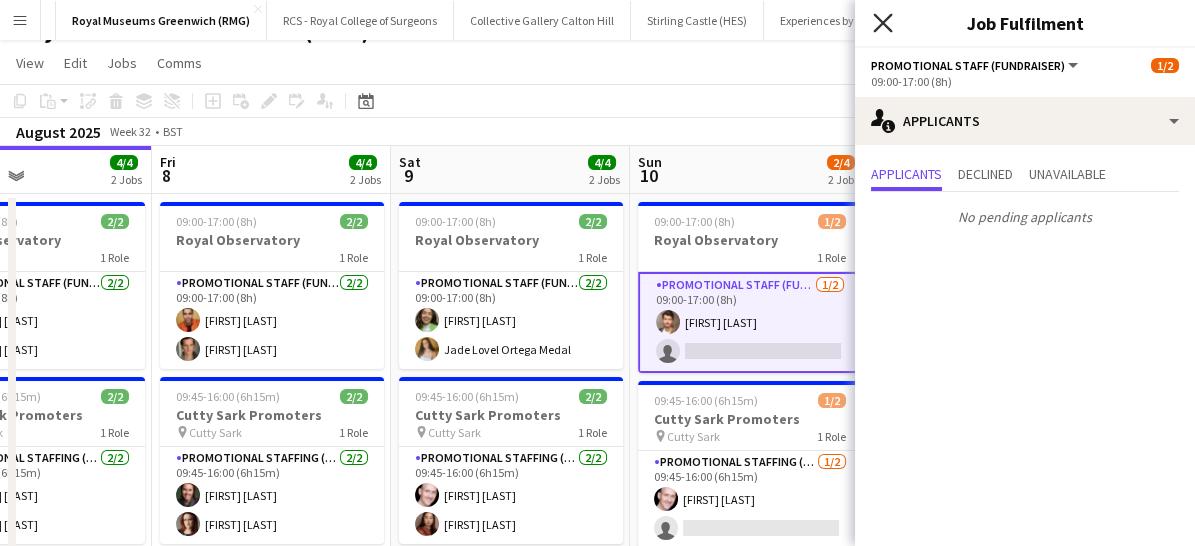 click on "Close pop-in" 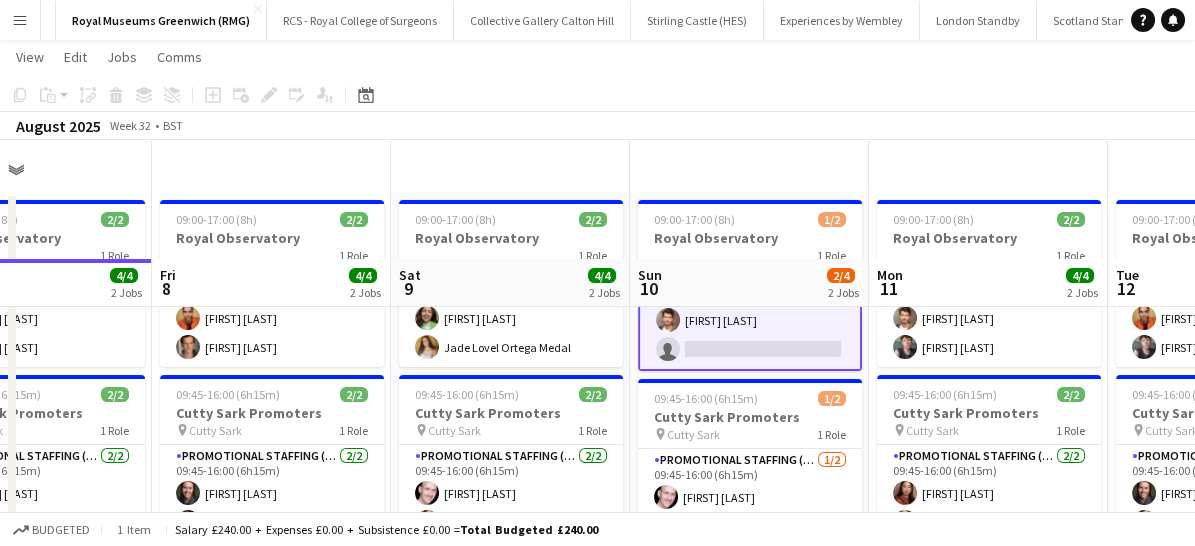 scroll, scrollTop: 151, scrollLeft: 0, axis: vertical 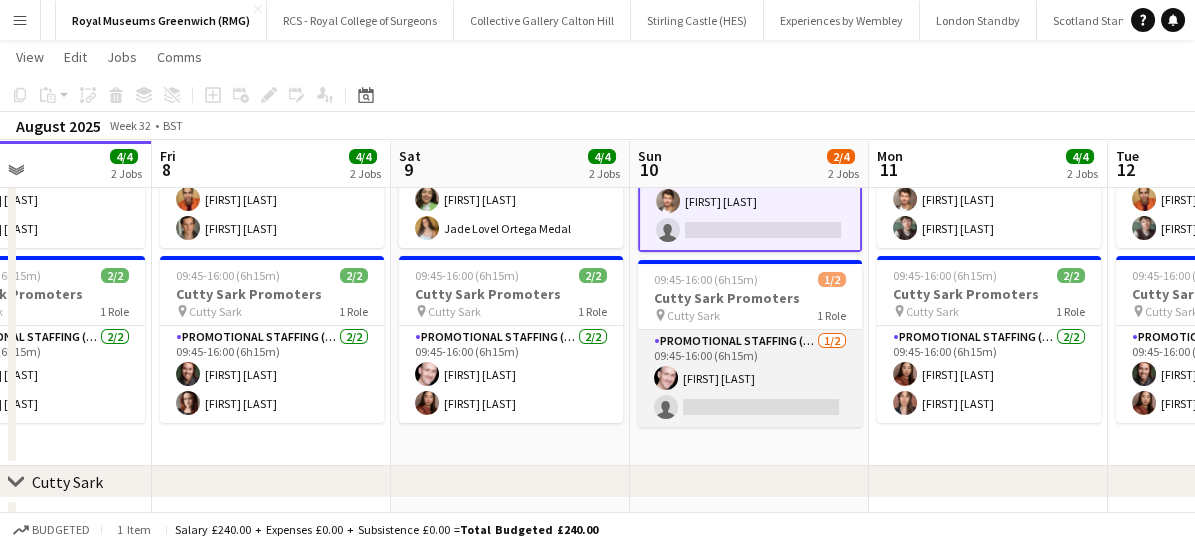 click on "09:45-16:00 (6h15m)
[FIRST] [LAST]
single-neutral-actions" at bounding box center (750, 378) 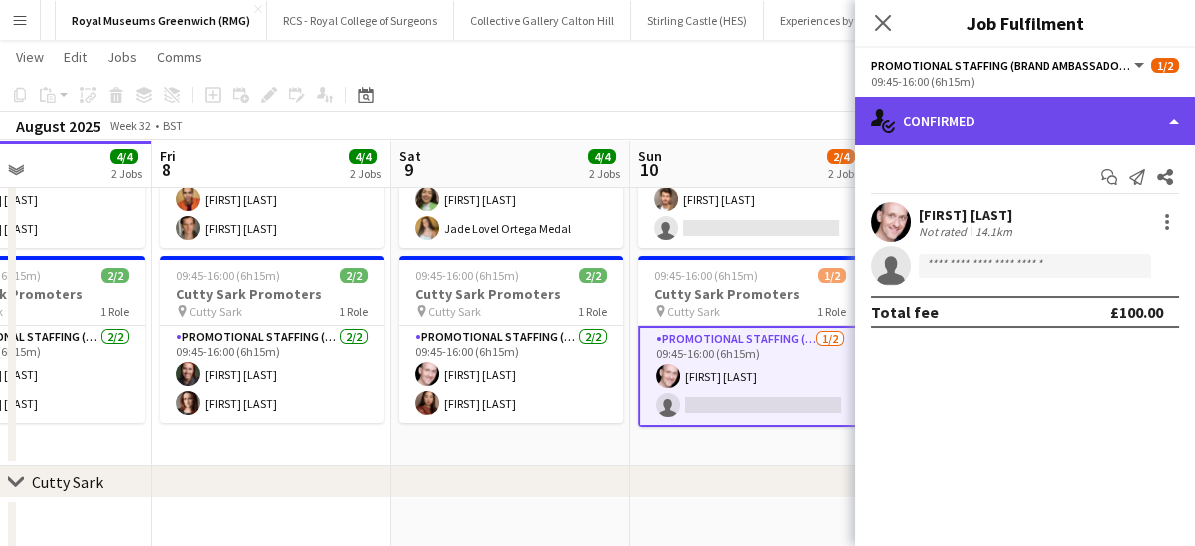 click on "single-neutral-actions-check-2
Confirmed" 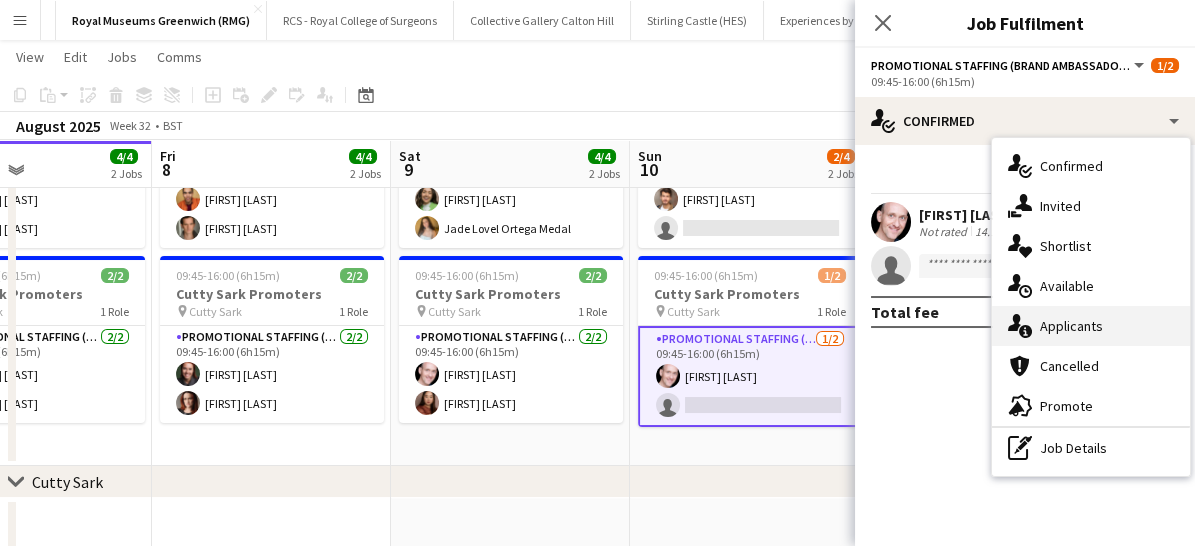 click on "single-neutral-actions-information
Applicants" at bounding box center (1091, 326) 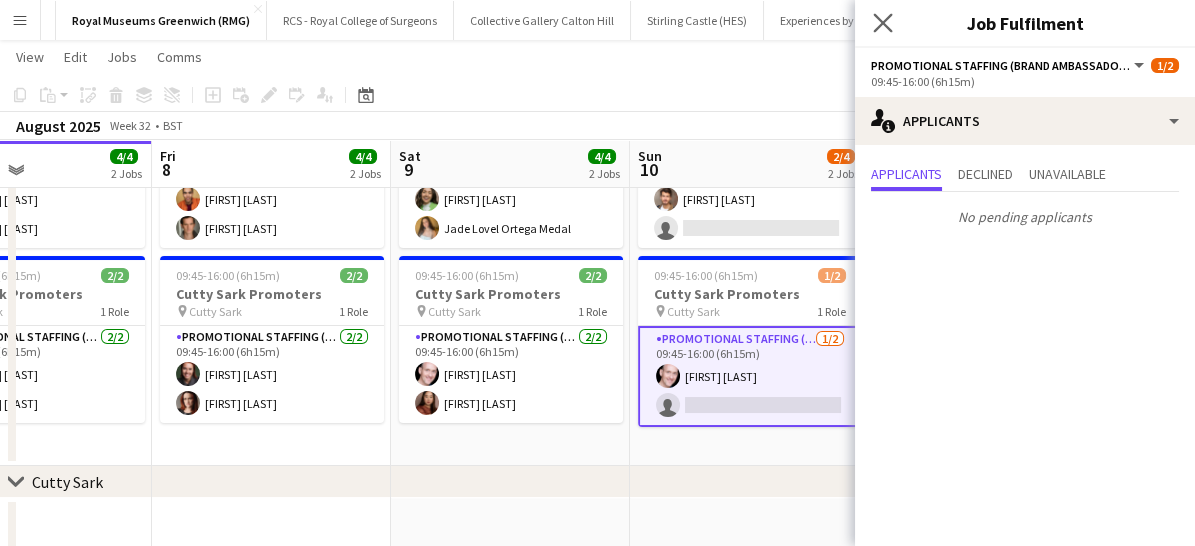 click on "Close pop-in" 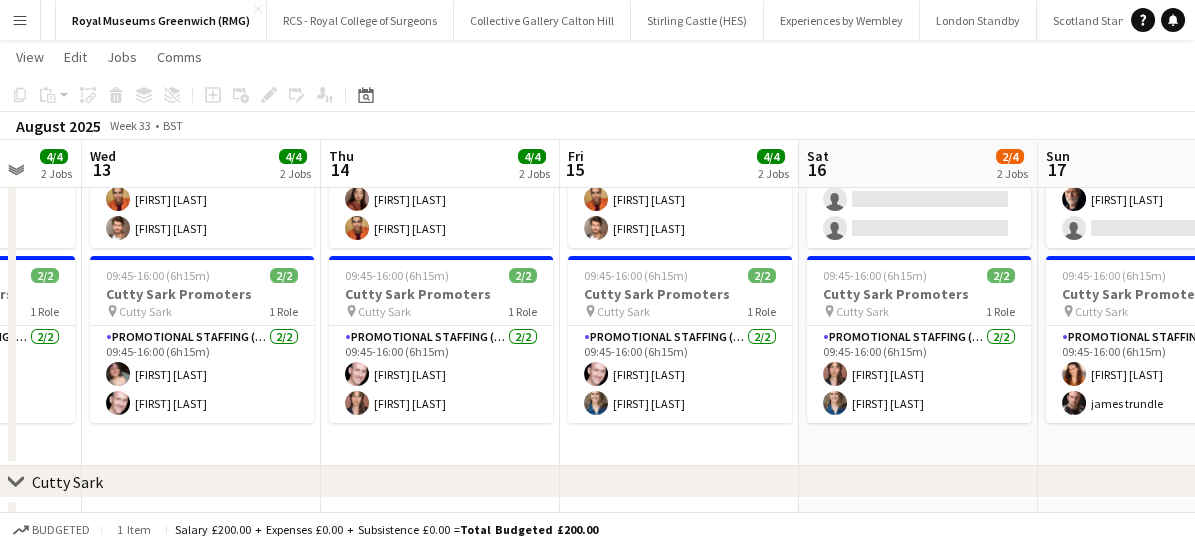 scroll, scrollTop: 0, scrollLeft: 657, axis: horizontal 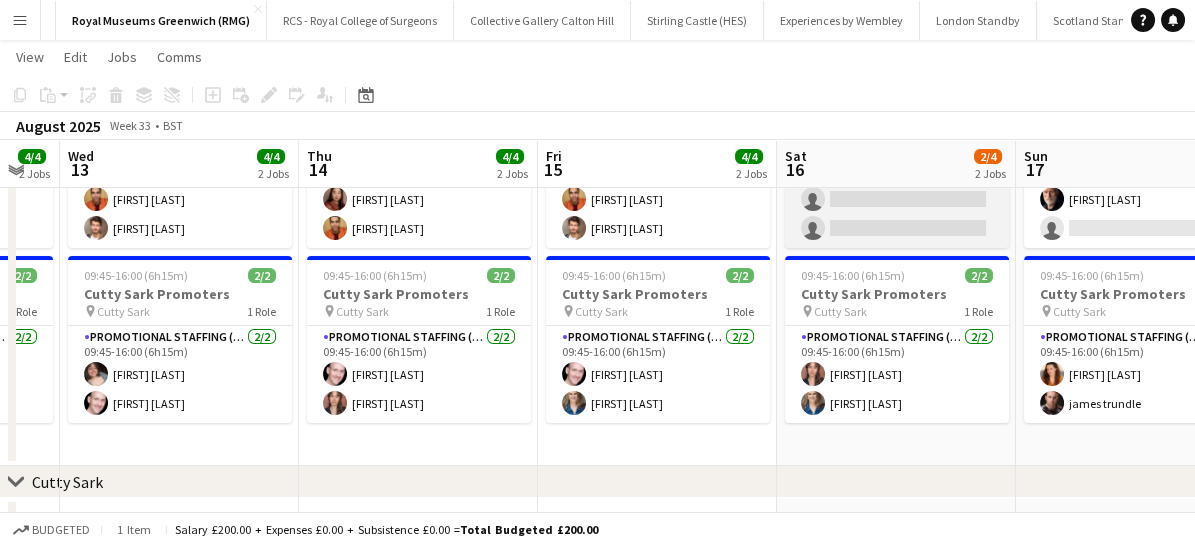 click on "Promotional Staff (Fundraiser)   0/2   09:00-17:00 (8h)
single-neutral-actions
single-neutral-actions" at bounding box center (897, 199) 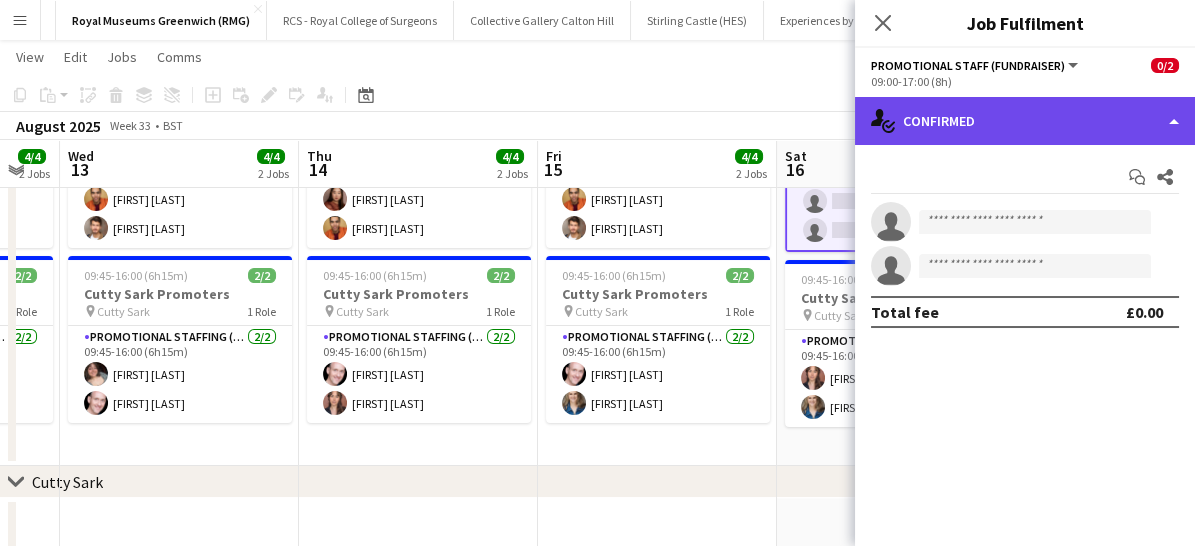 click on "single-neutral-actions-check-2
Confirmed" 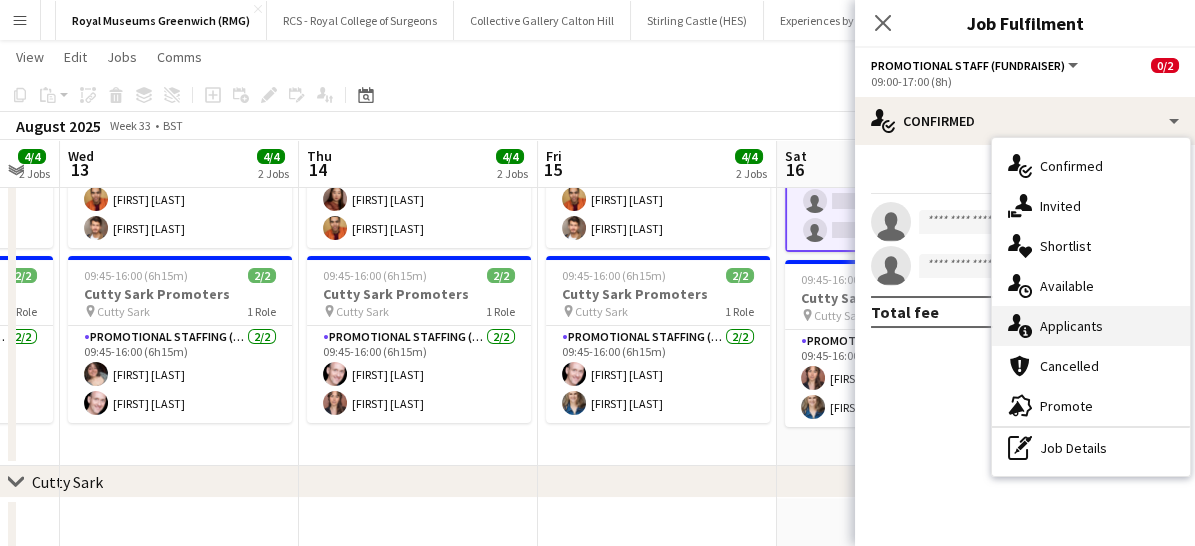 click on "single-neutral-actions-information
Applicants" at bounding box center [1091, 326] 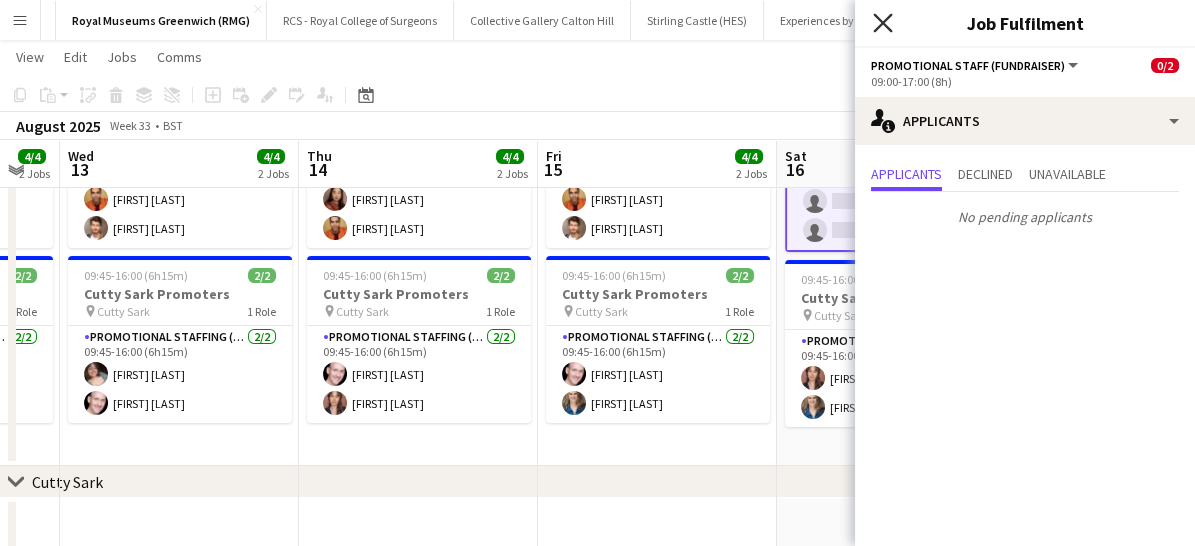click on "Close pop-in" 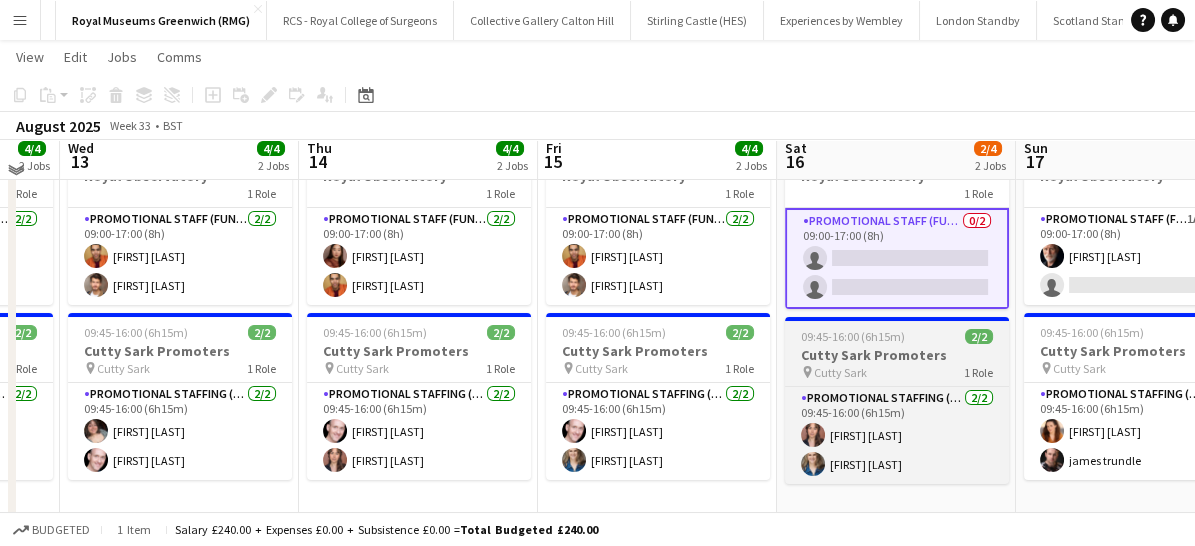 scroll, scrollTop: 82, scrollLeft: 0, axis: vertical 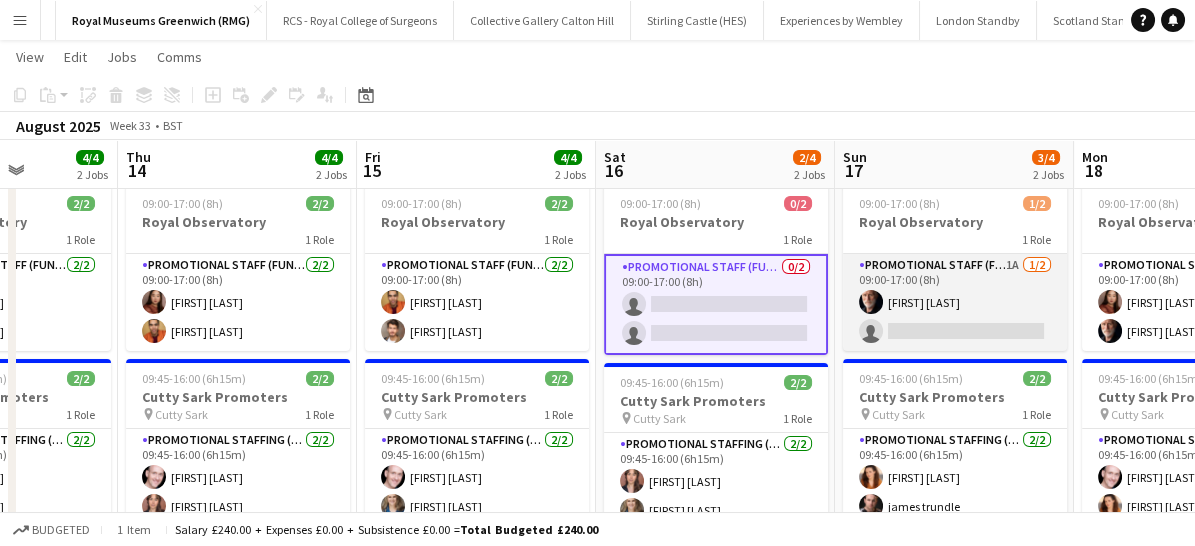 click on "09:00-17:00 (8h)
[FIRST] [LAST]
single-neutral-actions" at bounding box center [955, 302] 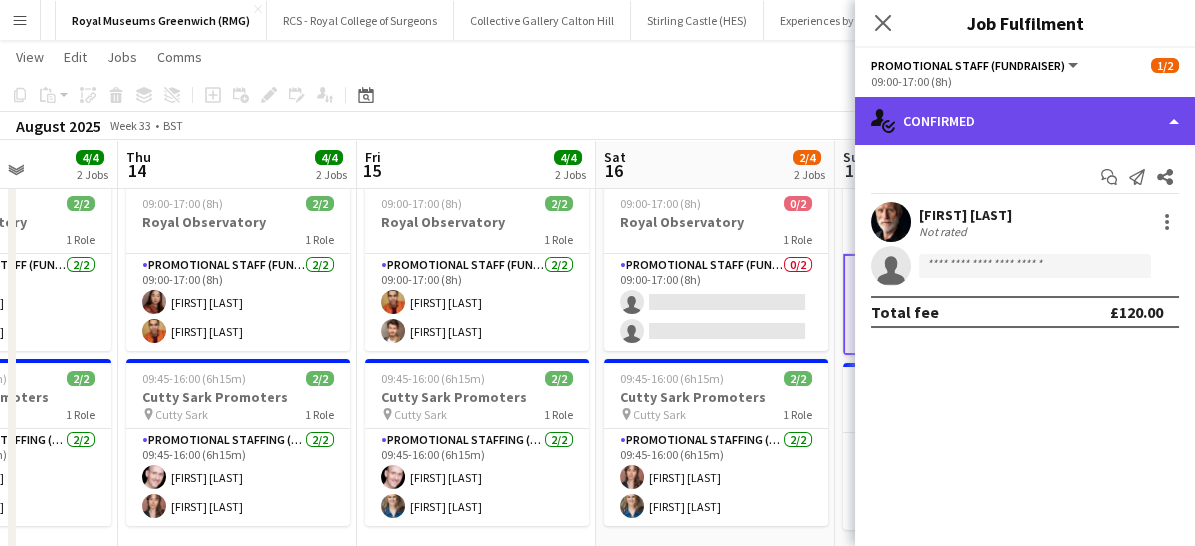 click on "single-neutral-actions-check-2
Confirmed" 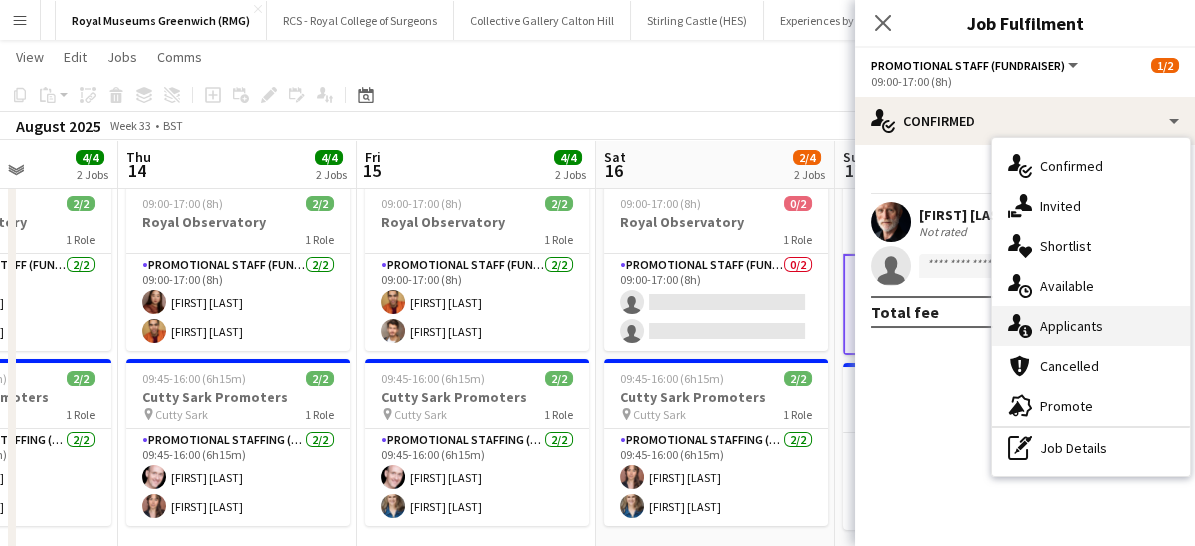 click on "single-neutral-actions-information
Applicants" at bounding box center (1091, 326) 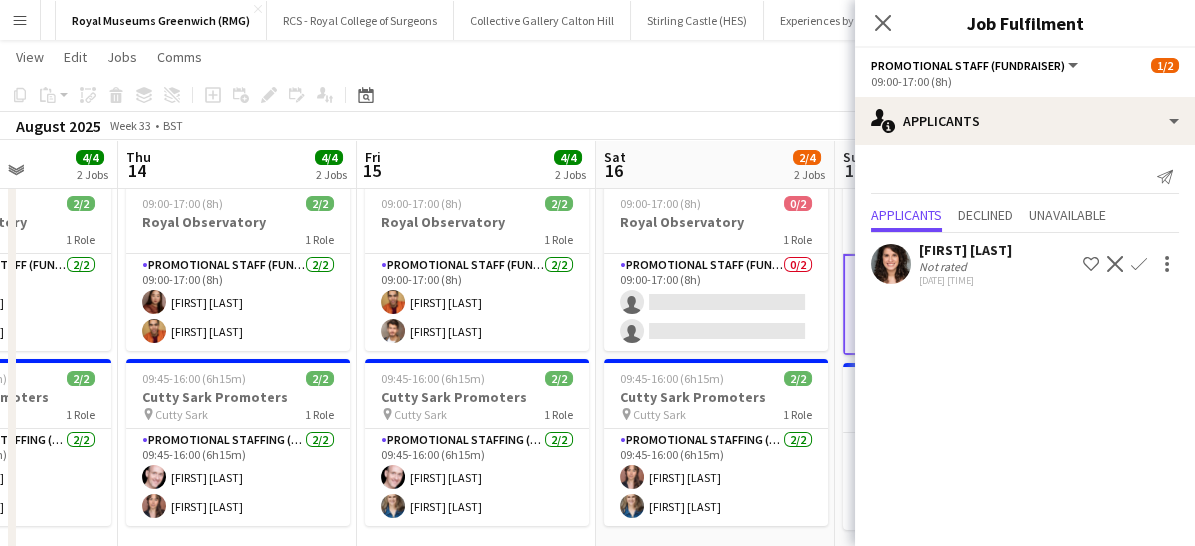click on "Confirm" 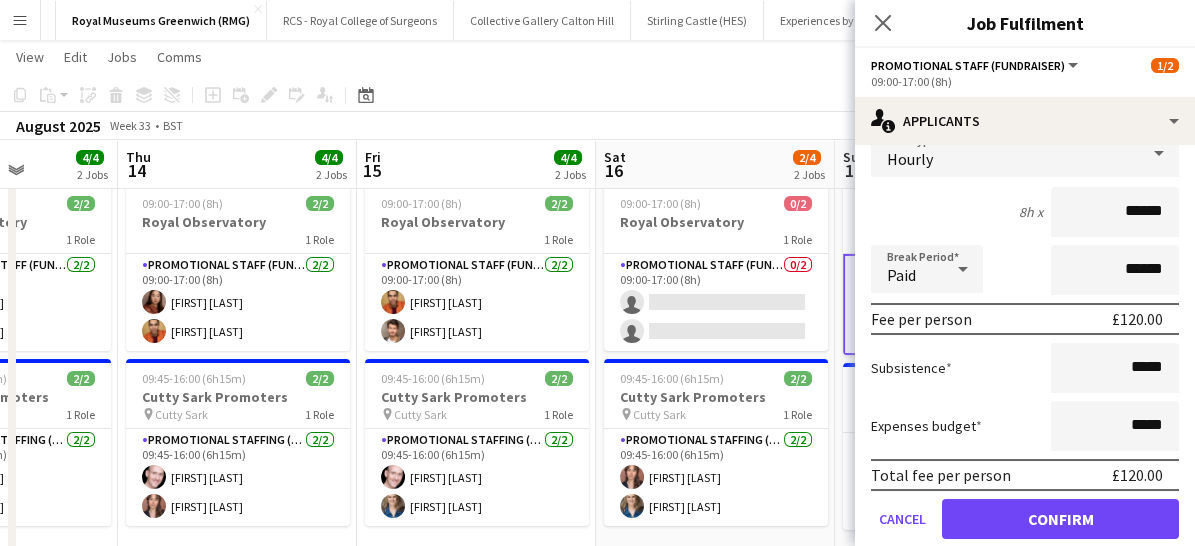 scroll, scrollTop: 186, scrollLeft: 0, axis: vertical 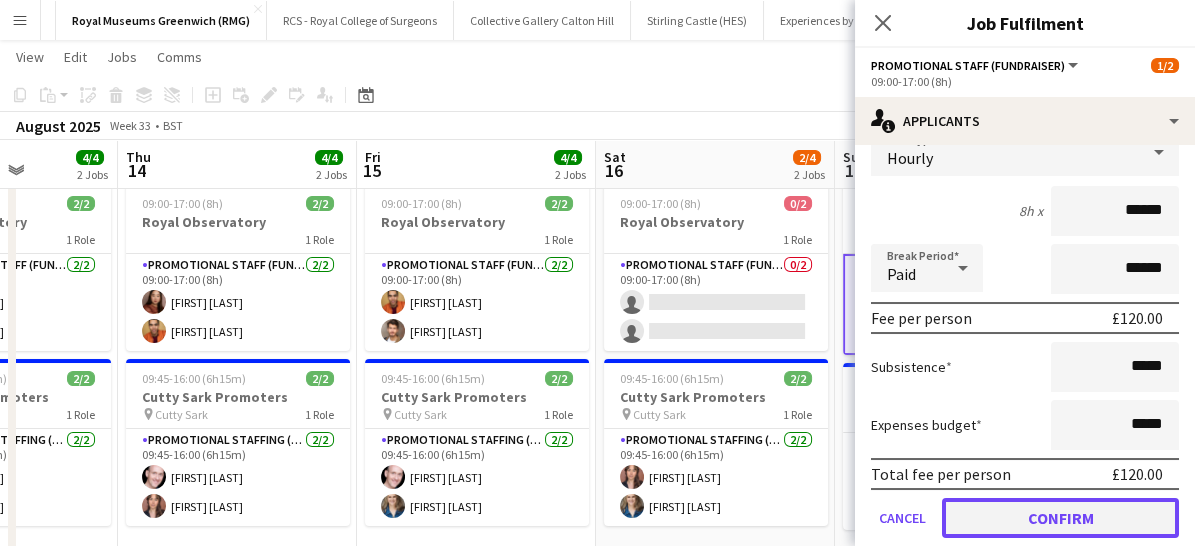 click on "Confirm" 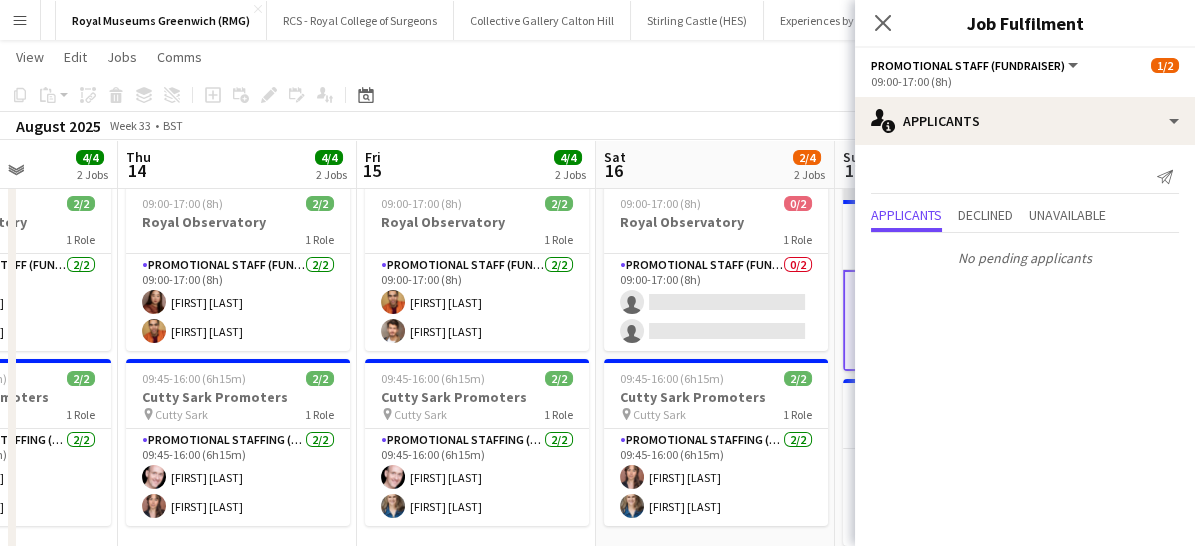 scroll, scrollTop: 0, scrollLeft: 0, axis: both 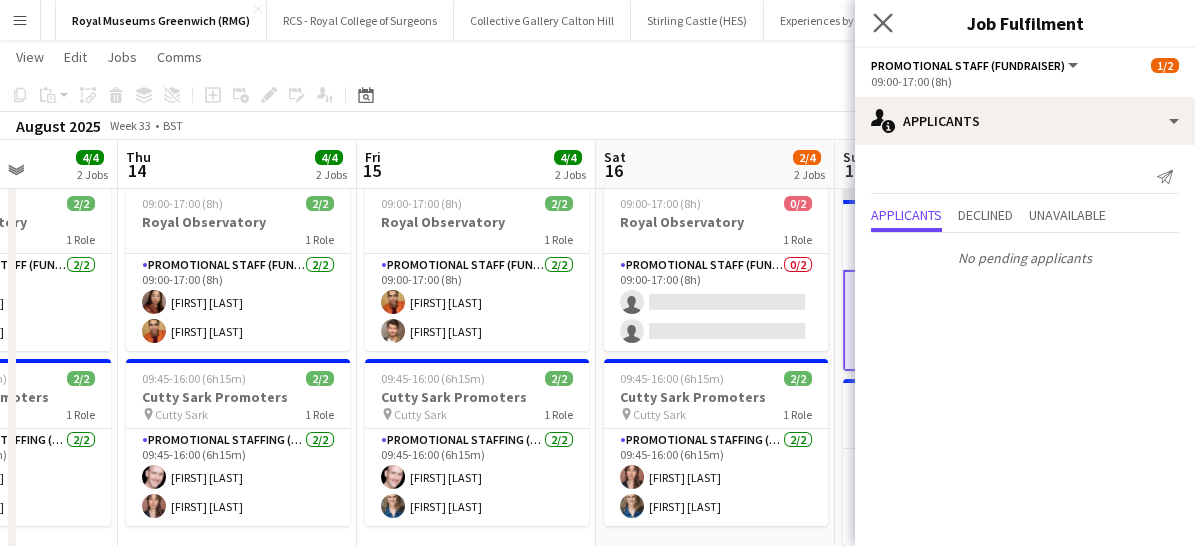 click on "Close pop-in" 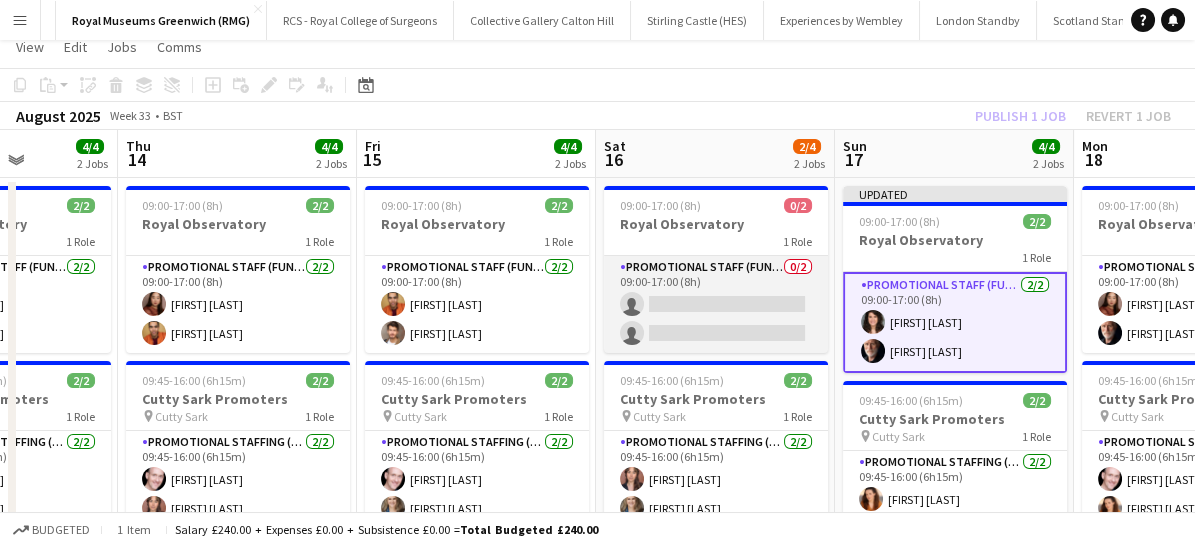 scroll, scrollTop: 31, scrollLeft: 0, axis: vertical 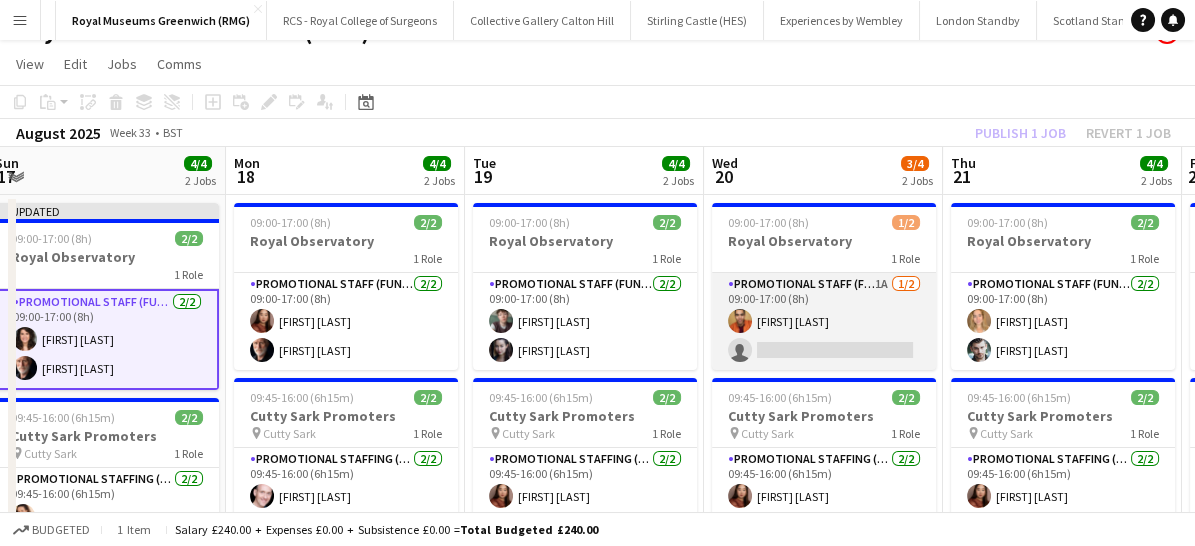 click on "09:00-17:00 (8h)
[FIRST] [LAST]
single-neutral-actions" at bounding box center (824, 321) 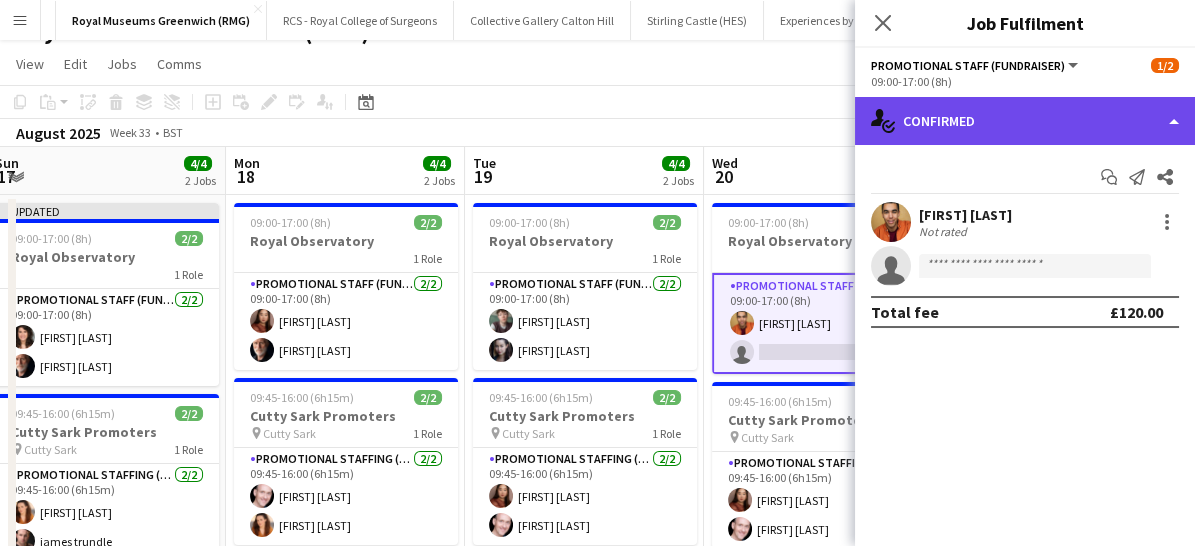 click on "single-neutral-actions-check-2
Confirmed" 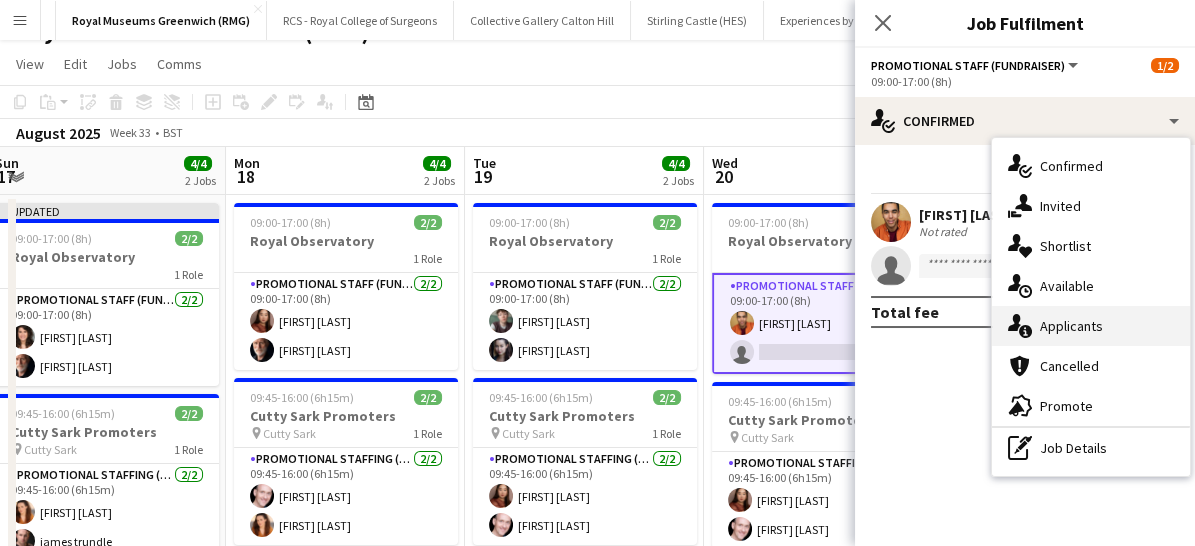 click on "single-neutral-actions-information
Applicants" at bounding box center (1091, 326) 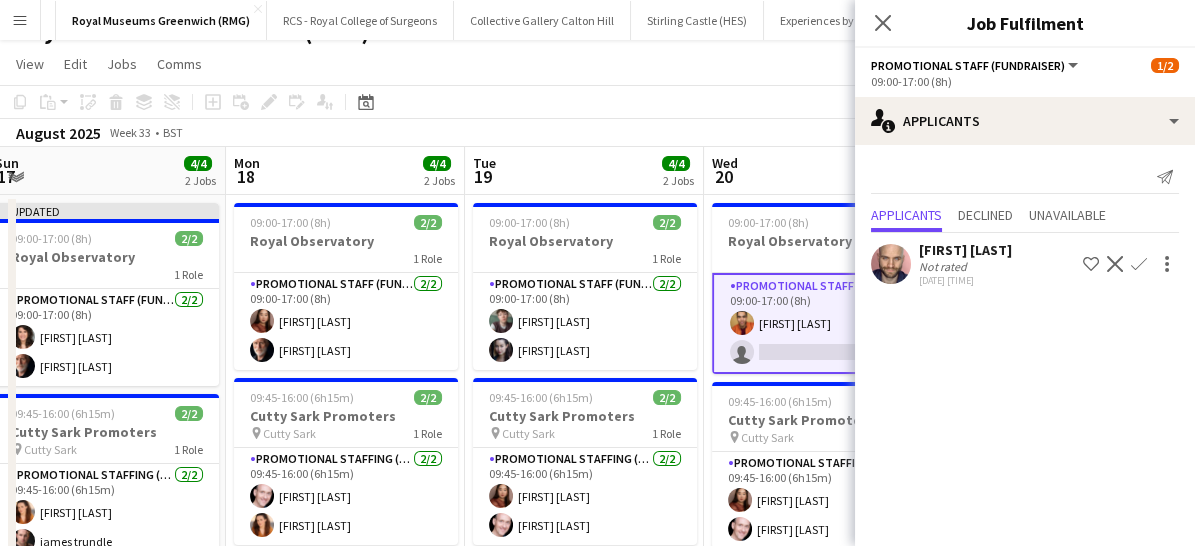 click on "Mark [LAST]   Not rated   [DATE] [TIME]
Shortlist crew
Decline
Confirm" 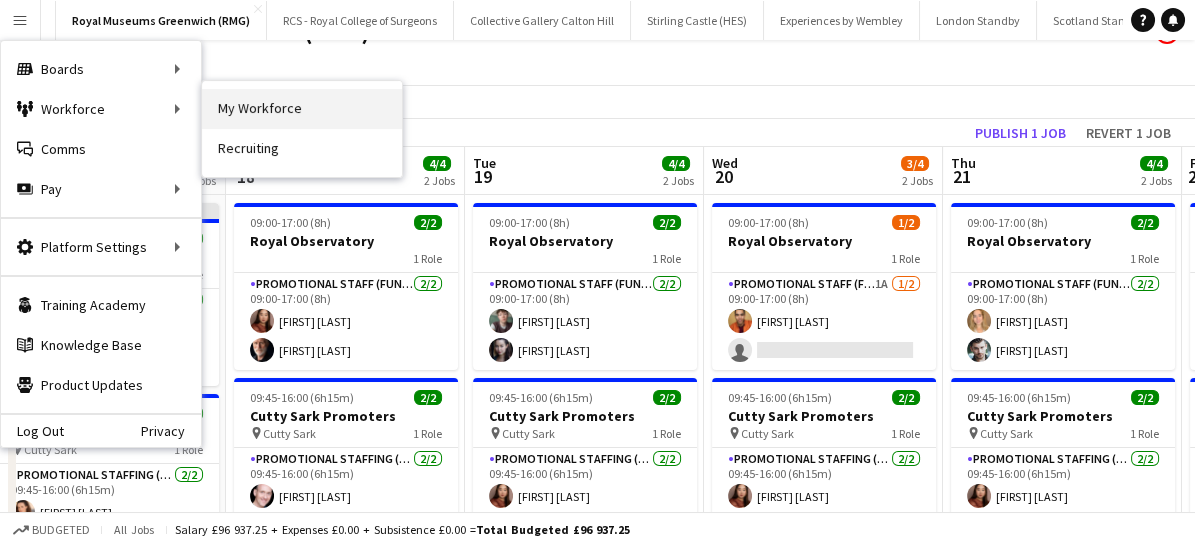 click on "My Workforce" at bounding box center [302, 109] 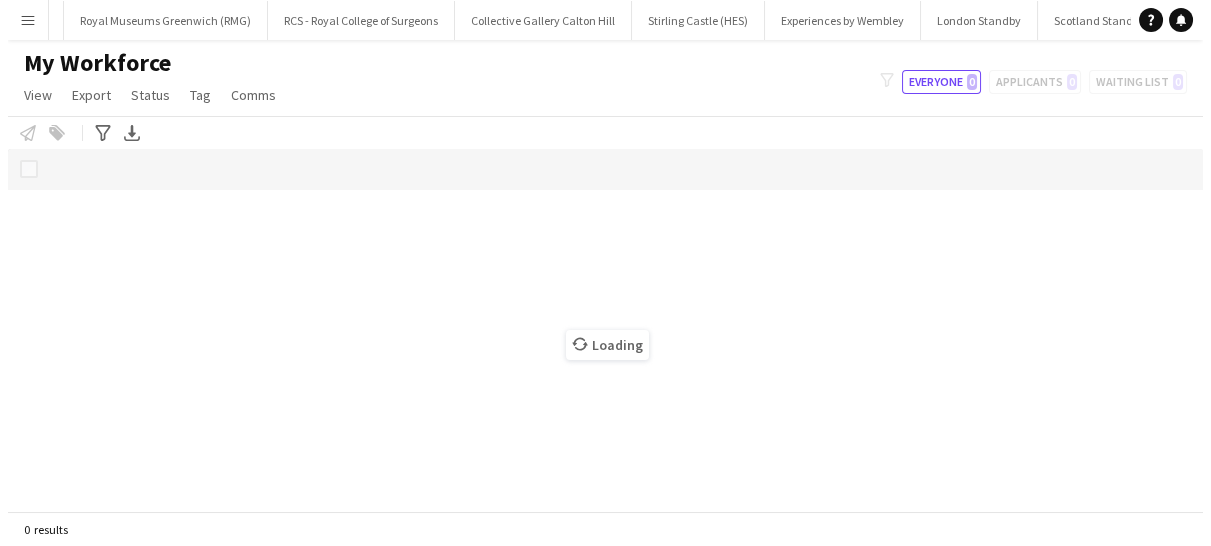 scroll, scrollTop: 0, scrollLeft: 0, axis: both 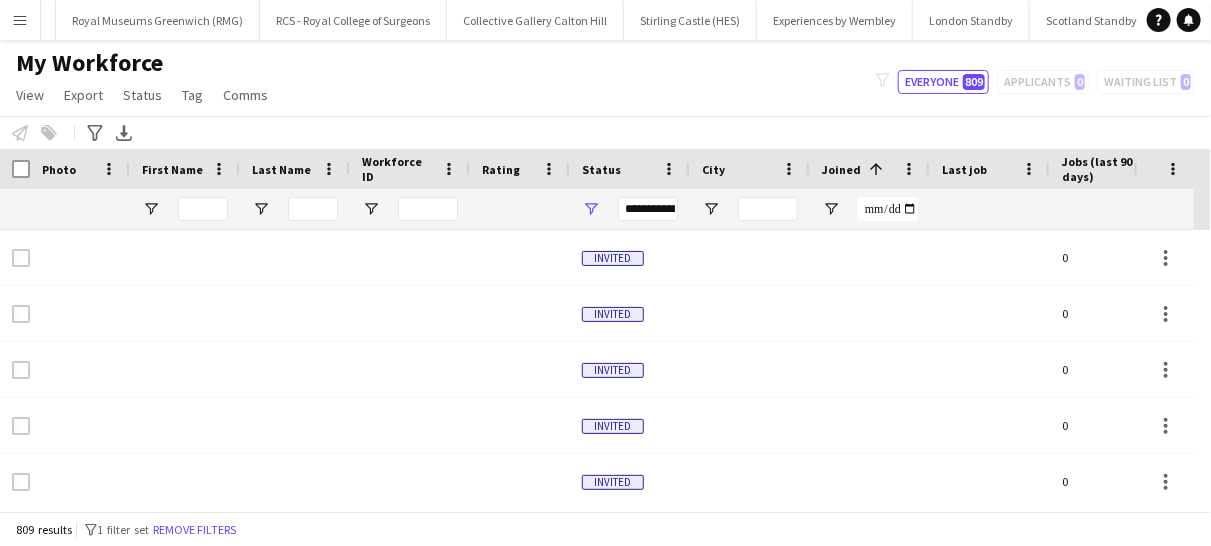 click at bounding box center (203, 209) 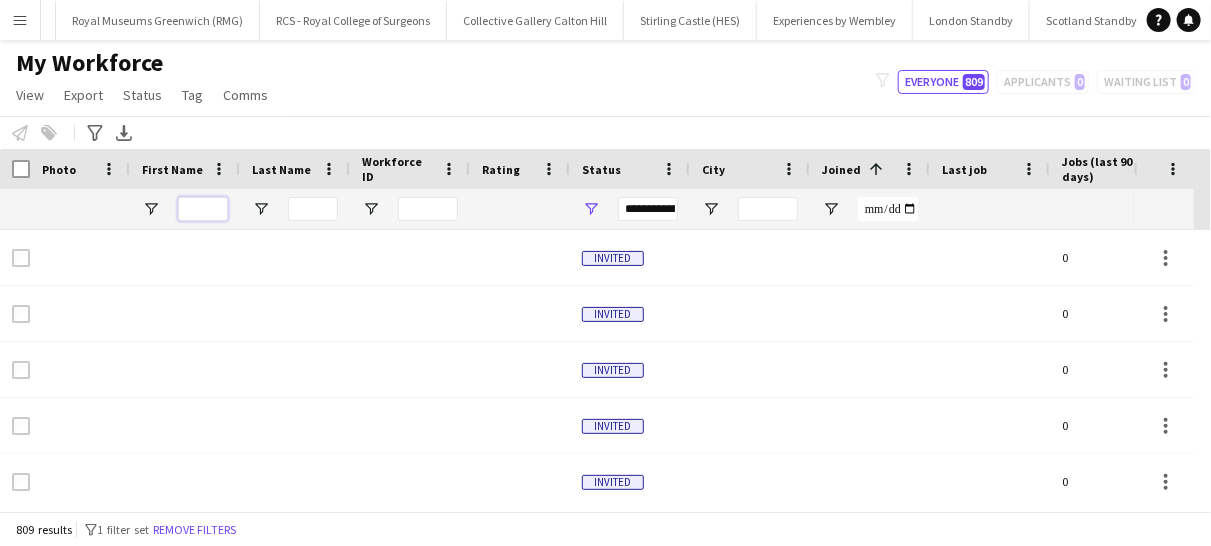 click at bounding box center (203, 209) 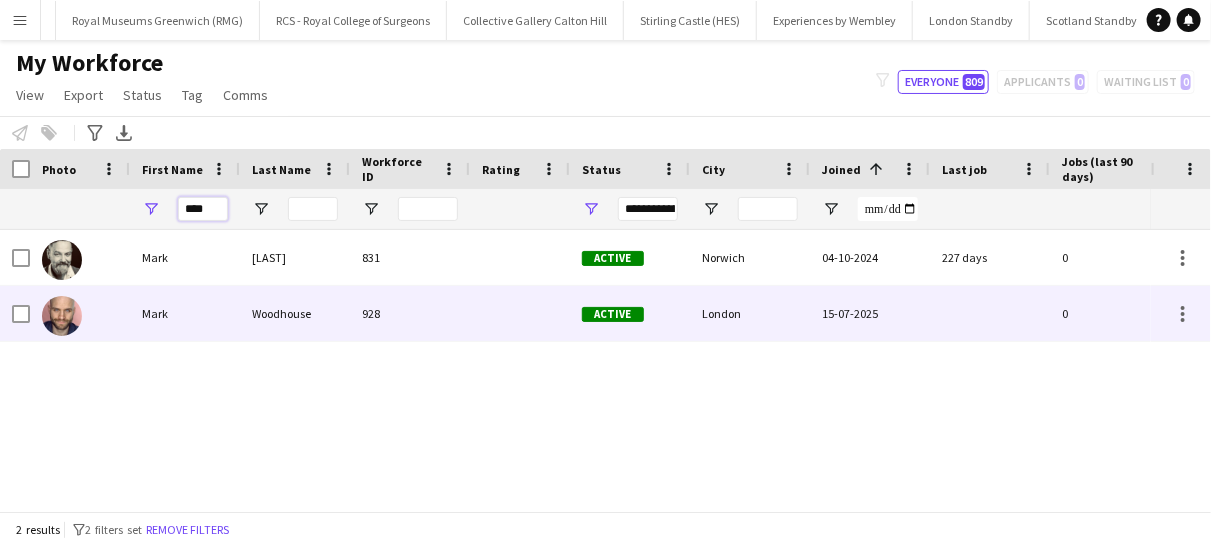 type on "****" 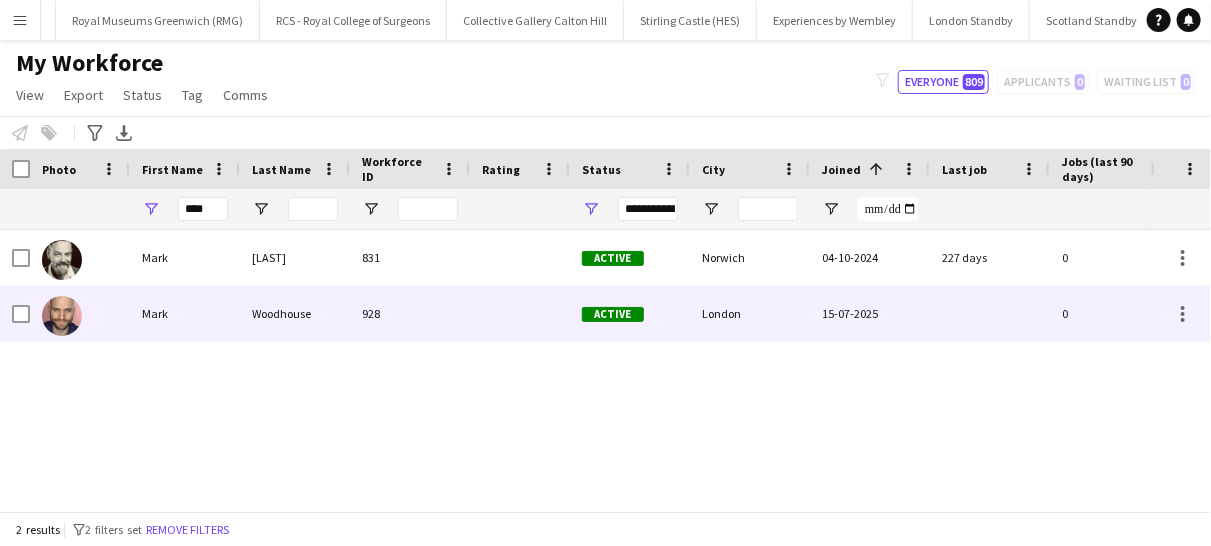 click on "Woodhouse" at bounding box center (295, 313) 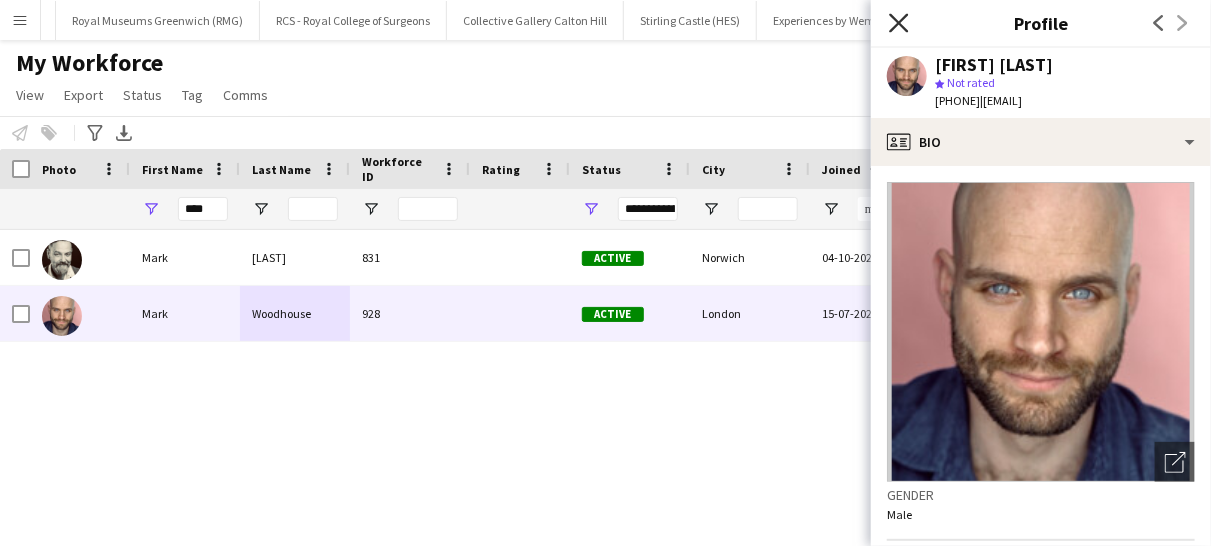 click on "Close pop-in" 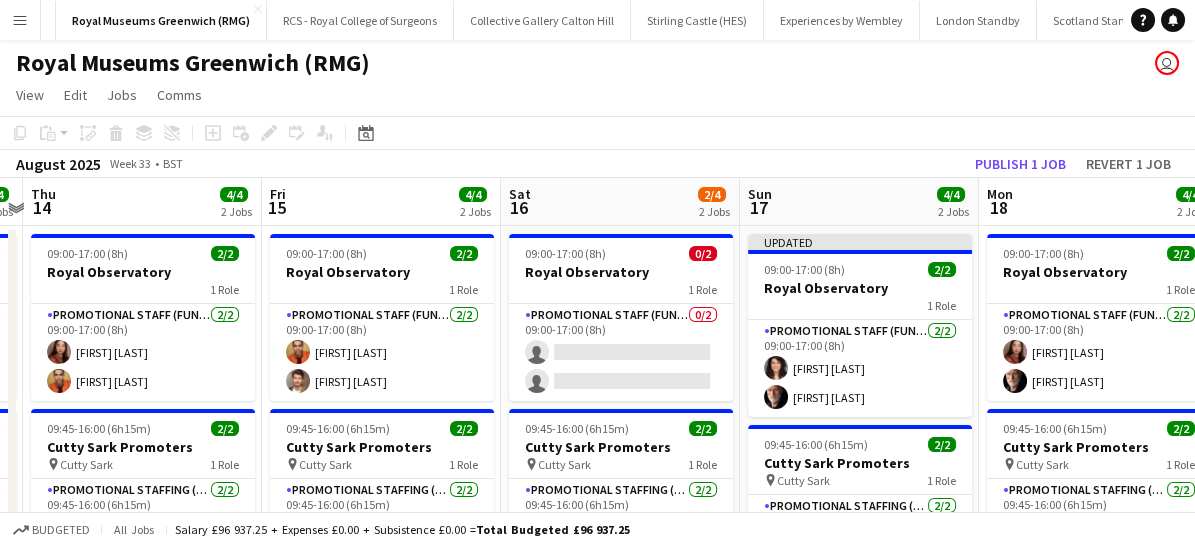 scroll, scrollTop: 0, scrollLeft: 703, axis: horizontal 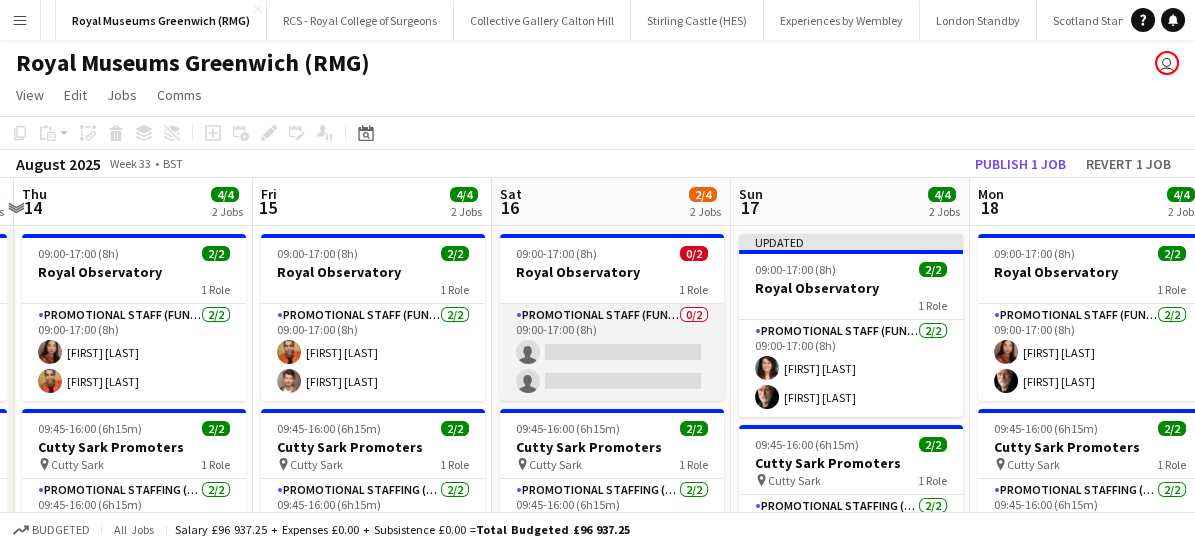 click on "Promotional Staff (Fundraiser)   0/2   09:00-17:00 (8h)
single-neutral-actions
single-neutral-actions" at bounding box center (612, 352) 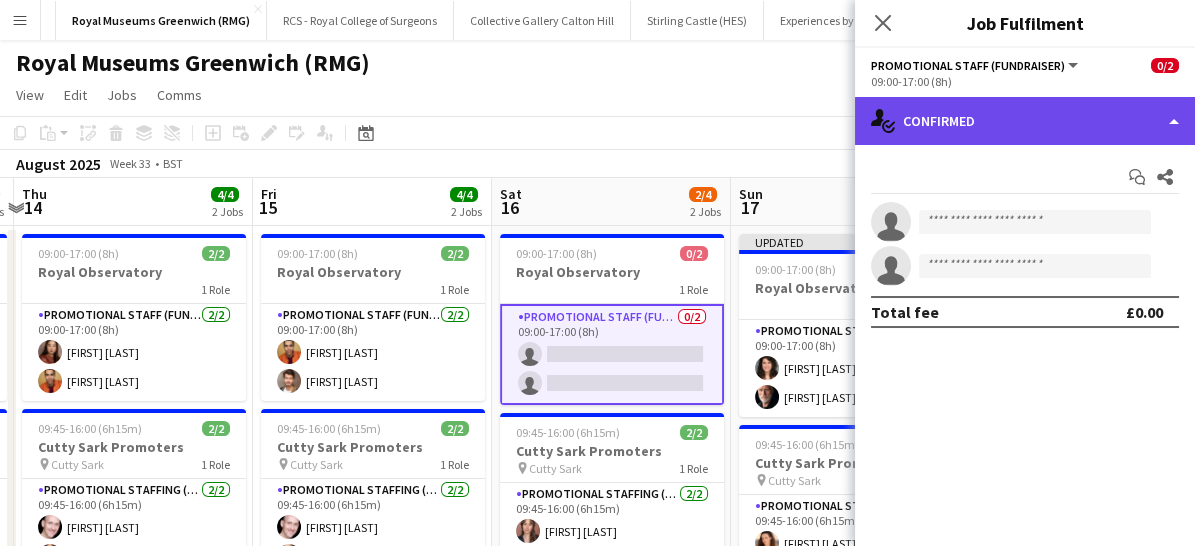 click on "single-neutral-actions-check-2
Confirmed" 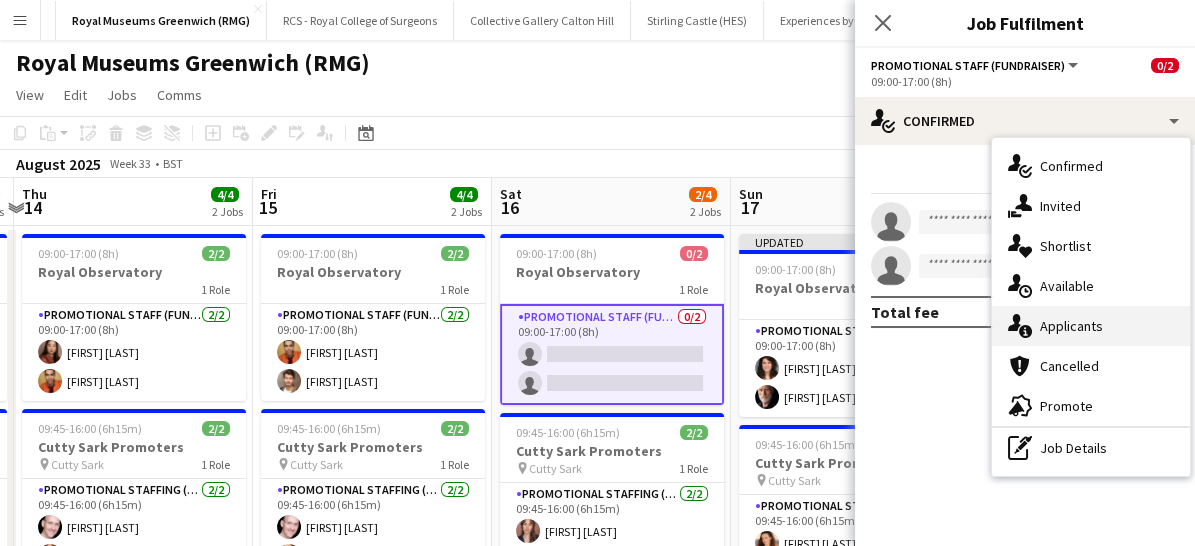 click on "single-neutral-actions-information
Applicants" at bounding box center [1091, 326] 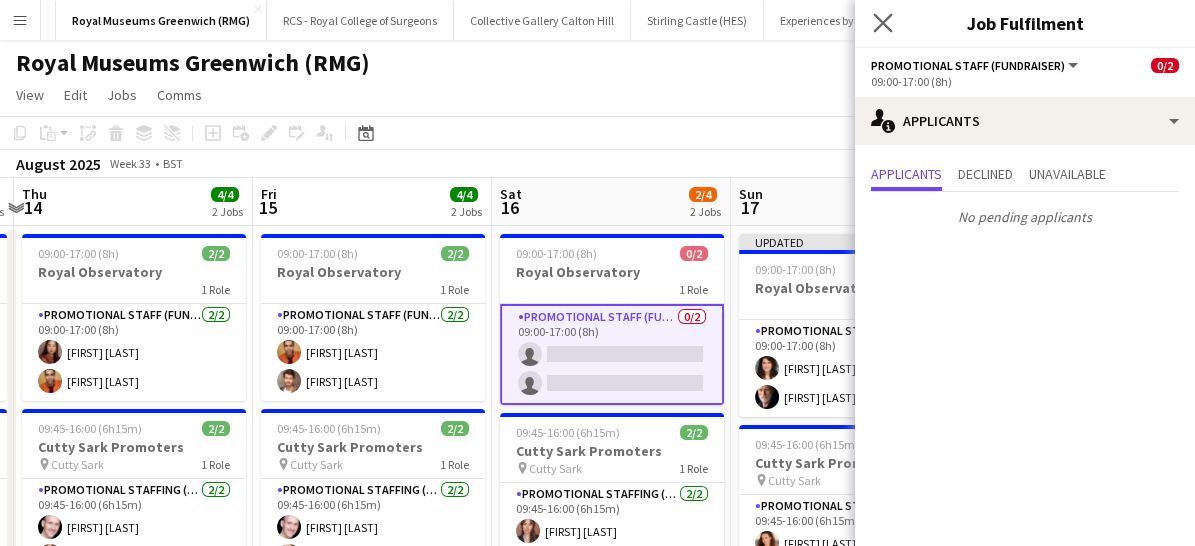 click on "Close pop-in" 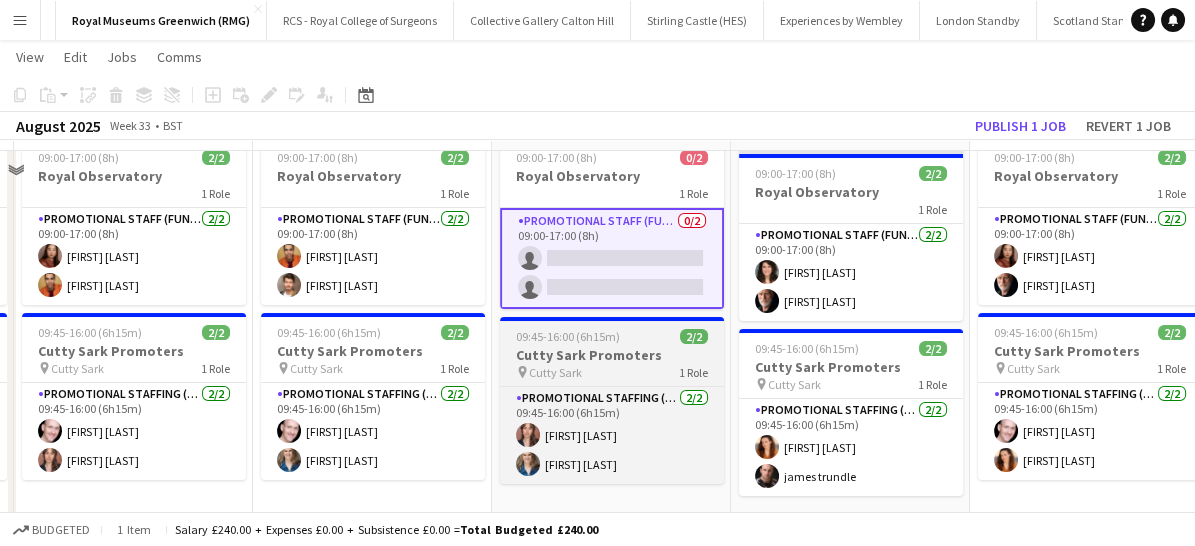scroll, scrollTop: 19, scrollLeft: 0, axis: vertical 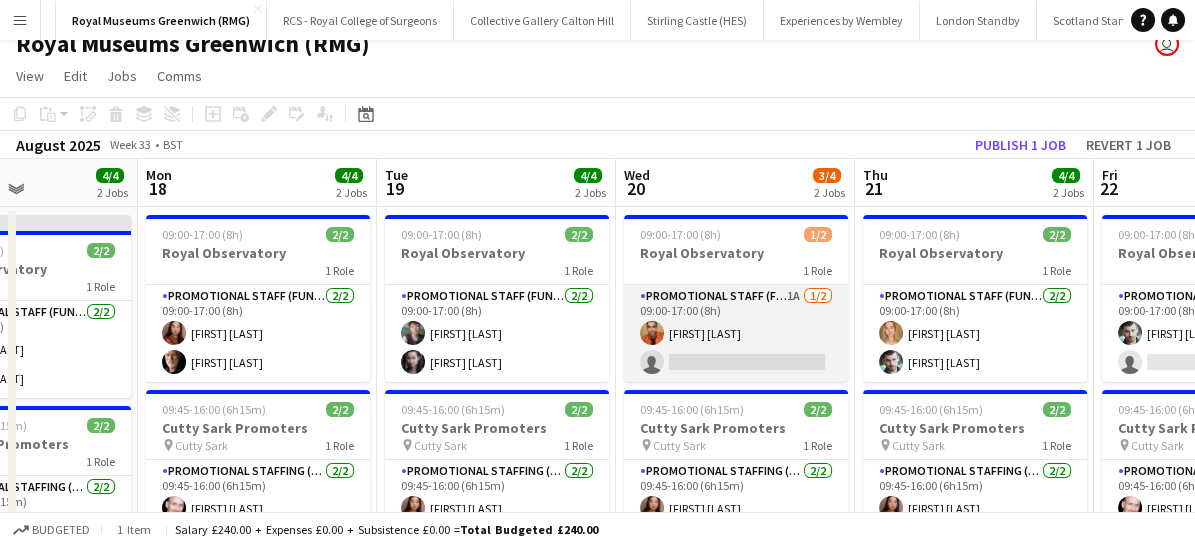 click on "09:00-17:00 (8h)
[FIRST] [LAST]
single-neutral-actions" at bounding box center [736, 333] 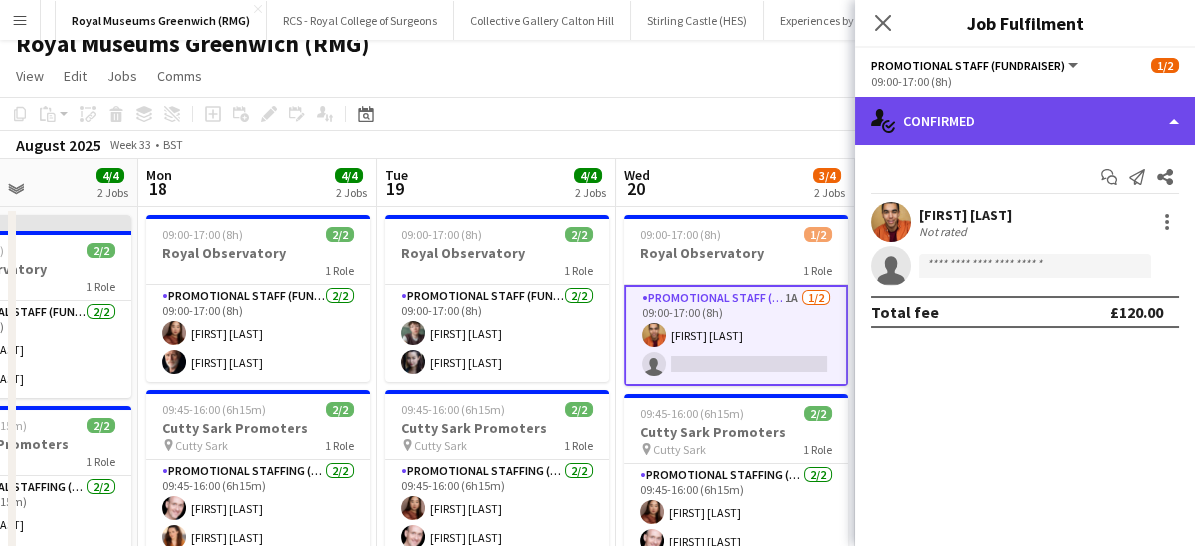 click on "single-neutral-actions-check-2
Confirmed" 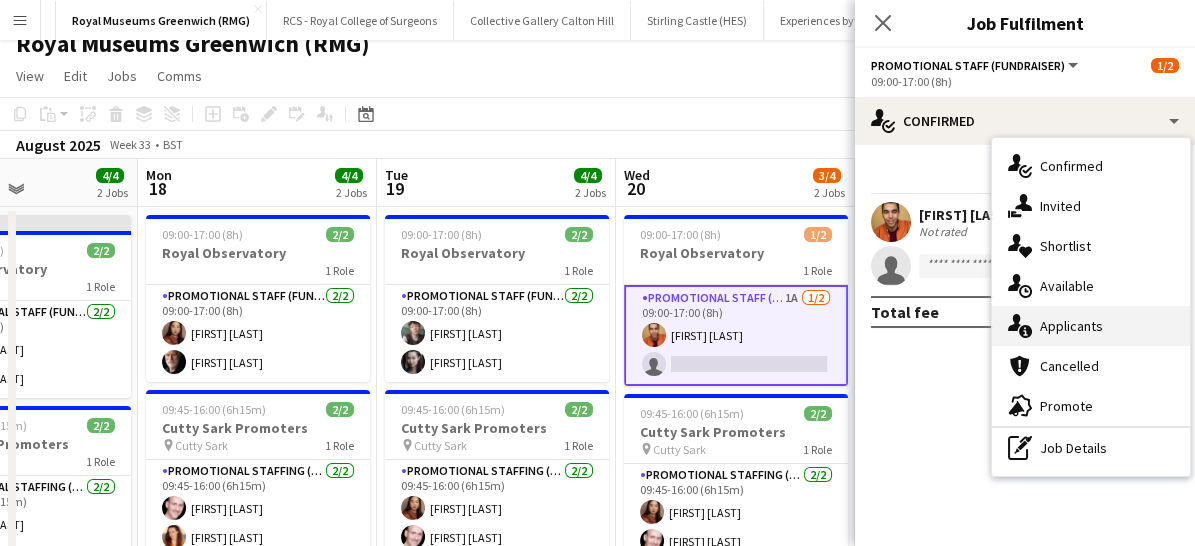 click on "single-neutral-actions-information
Applicants" at bounding box center (1091, 326) 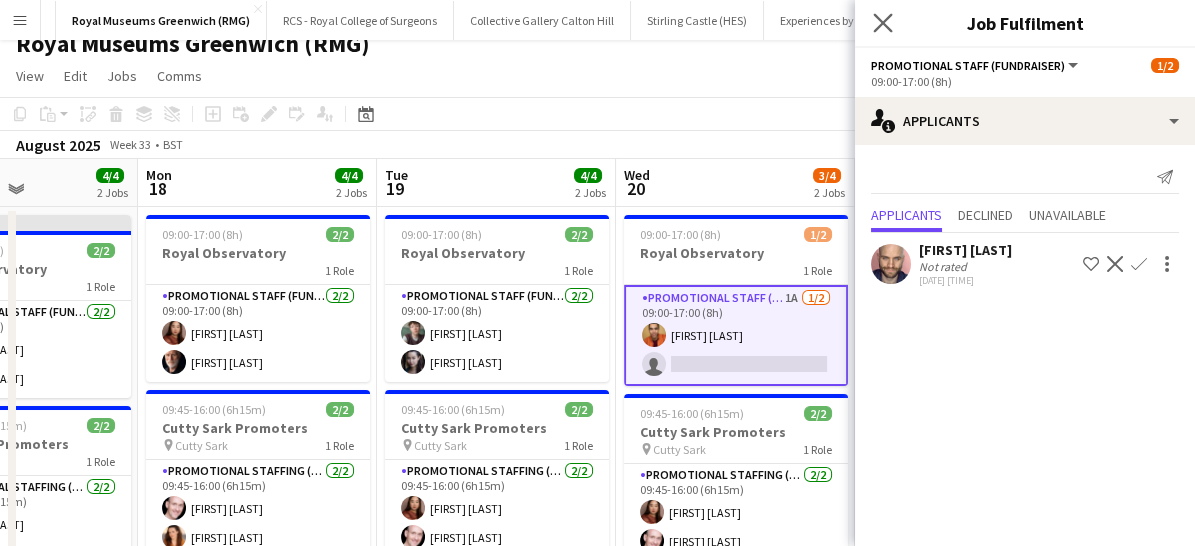 click on "Close pop-in" 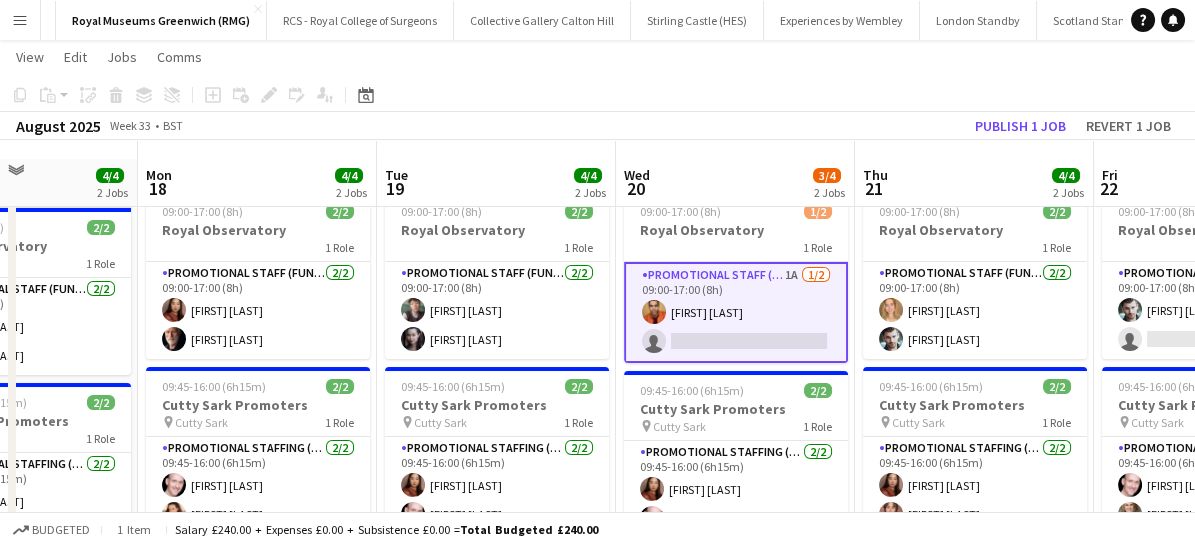 scroll, scrollTop: 38, scrollLeft: 0, axis: vertical 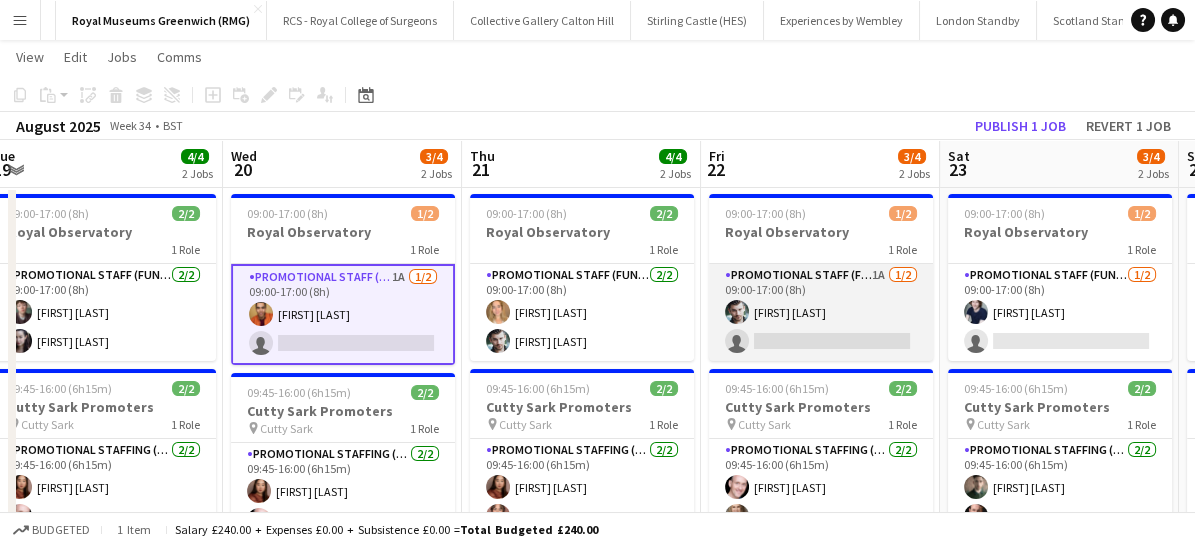click on "09:00-17:00 (8h)
[FIRST] [LAST]
single-neutral-actions" at bounding box center (821, 312) 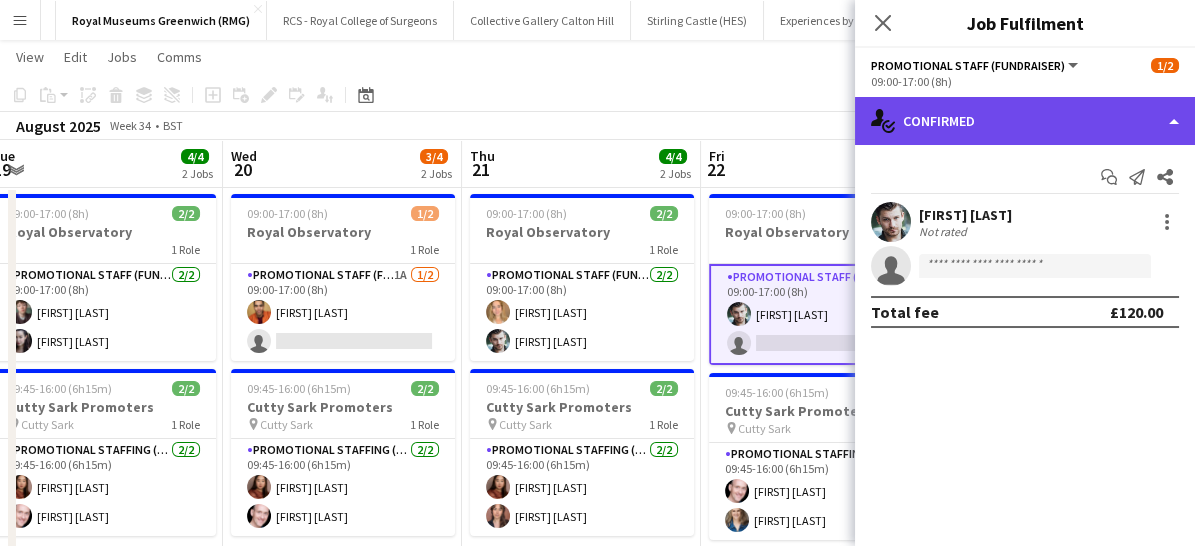 click on "single-neutral-actions-check-2
Confirmed" 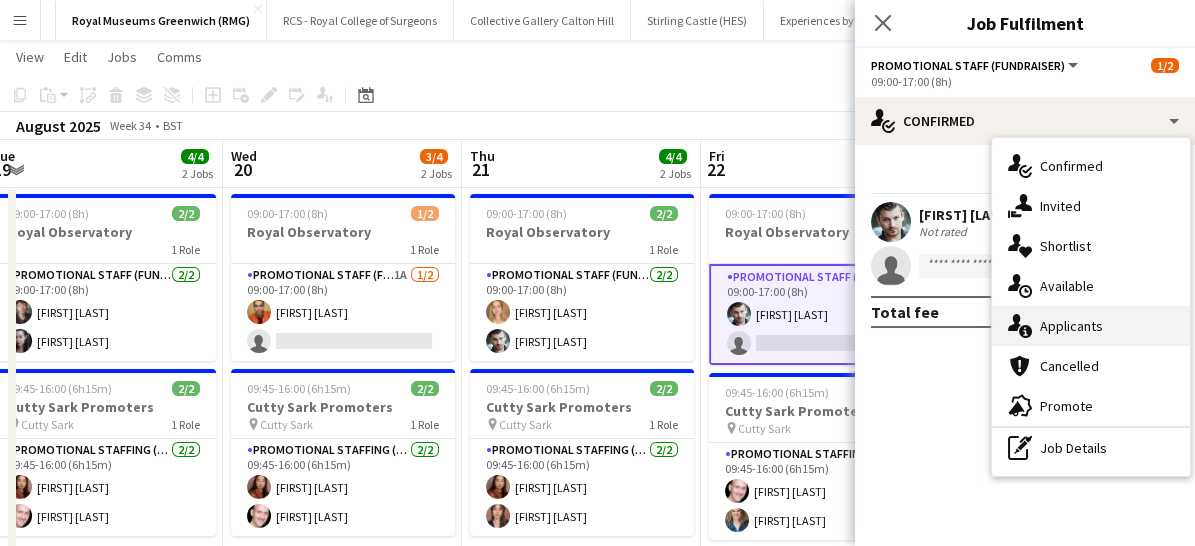 click on "single-neutral-actions-information
Applicants" at bounding box center (1091, 326) 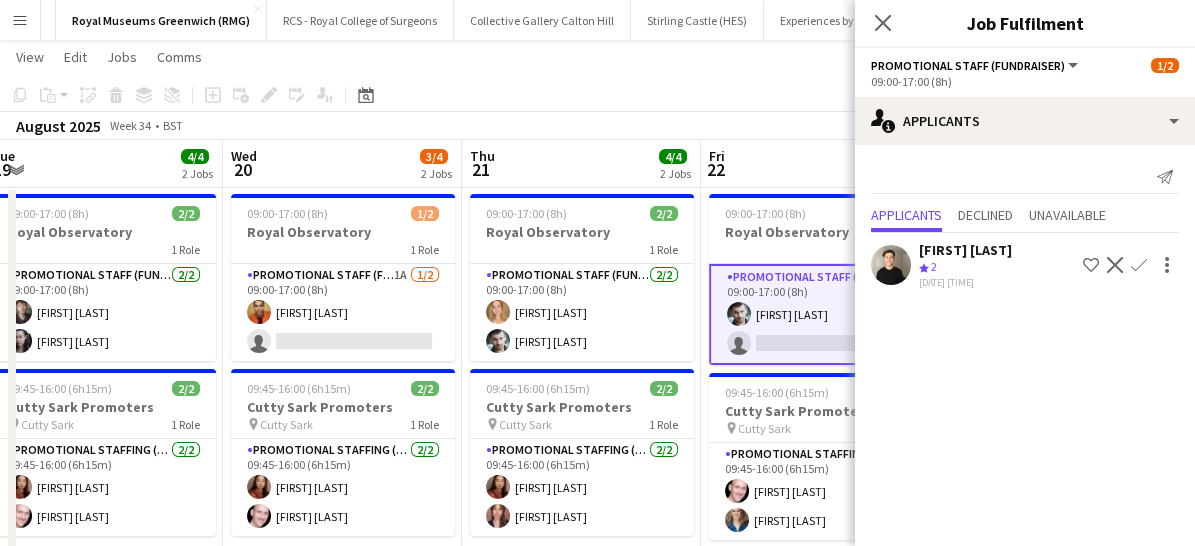 click 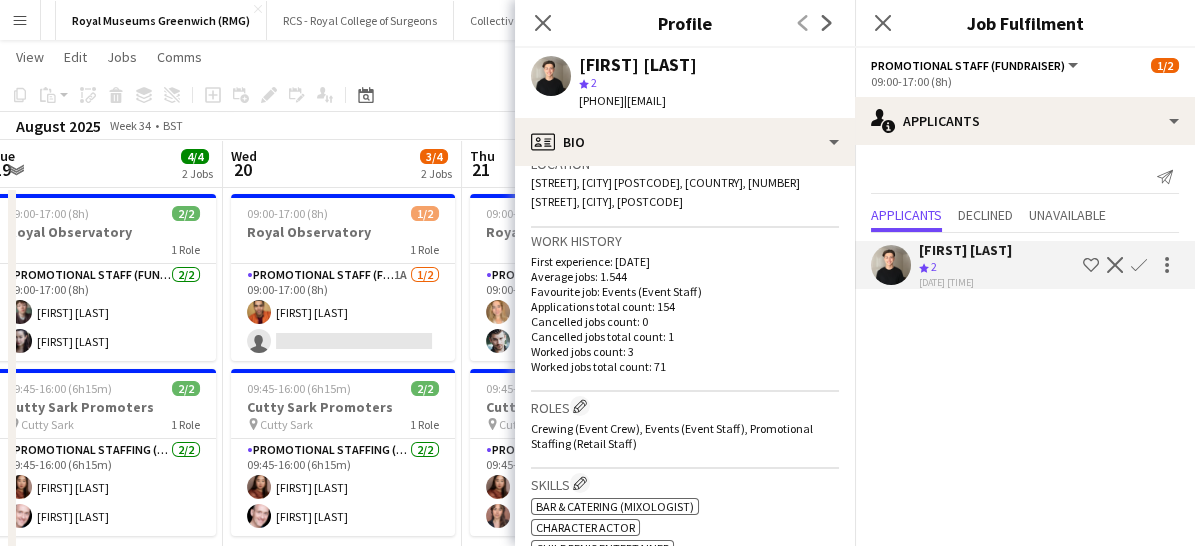 scroll, scrollTop: 450, scrollLeft: 0, axis: vertical 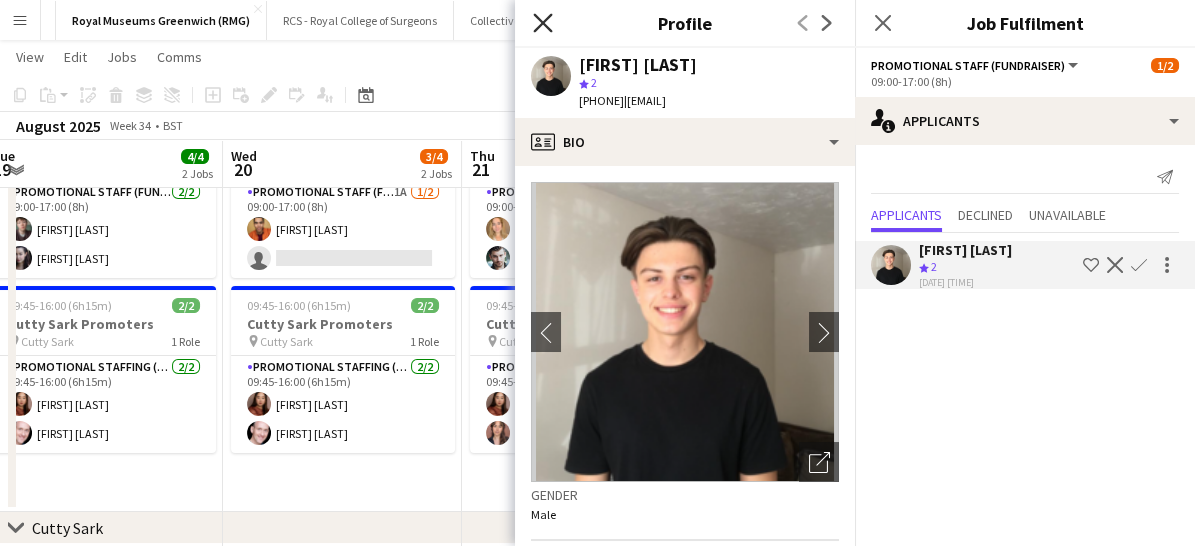 click on "Close pop-in" 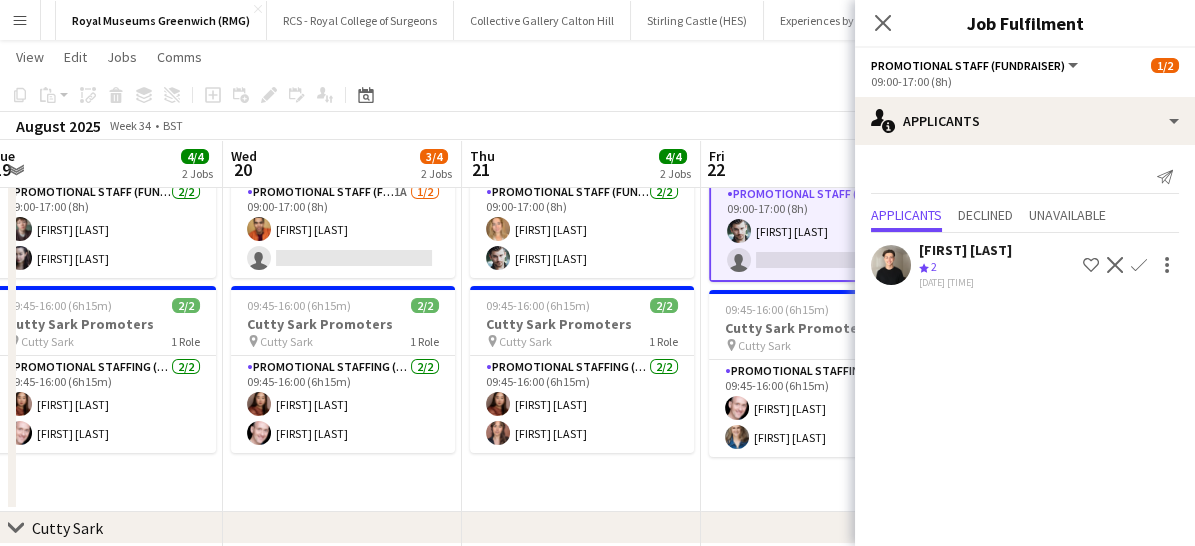 click on "Menu" at bounding box center [20, 20] 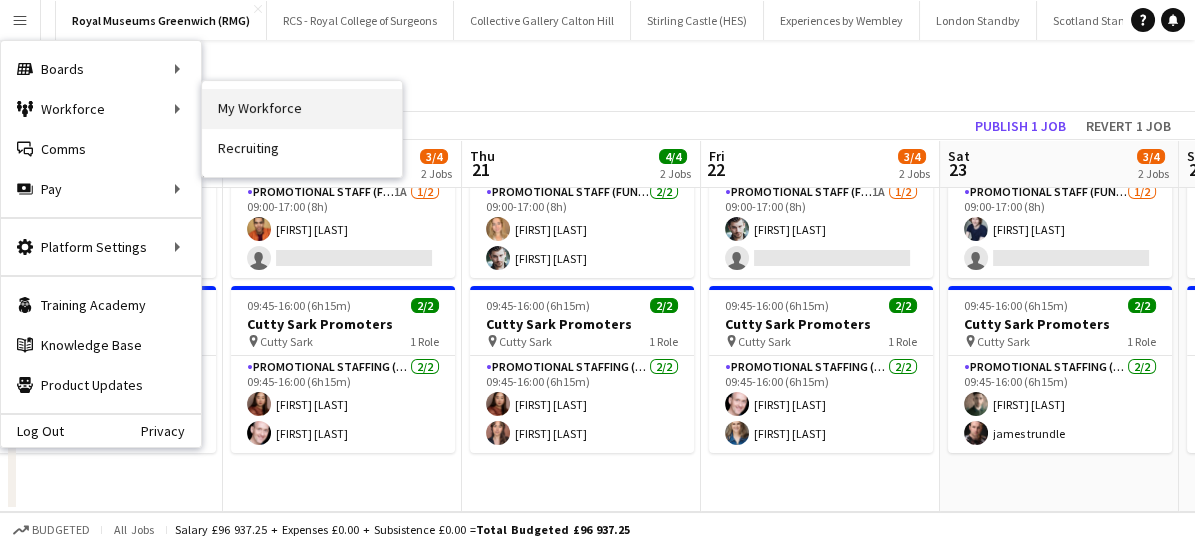 click on "My Workforce" at bounding box center [302, 109] 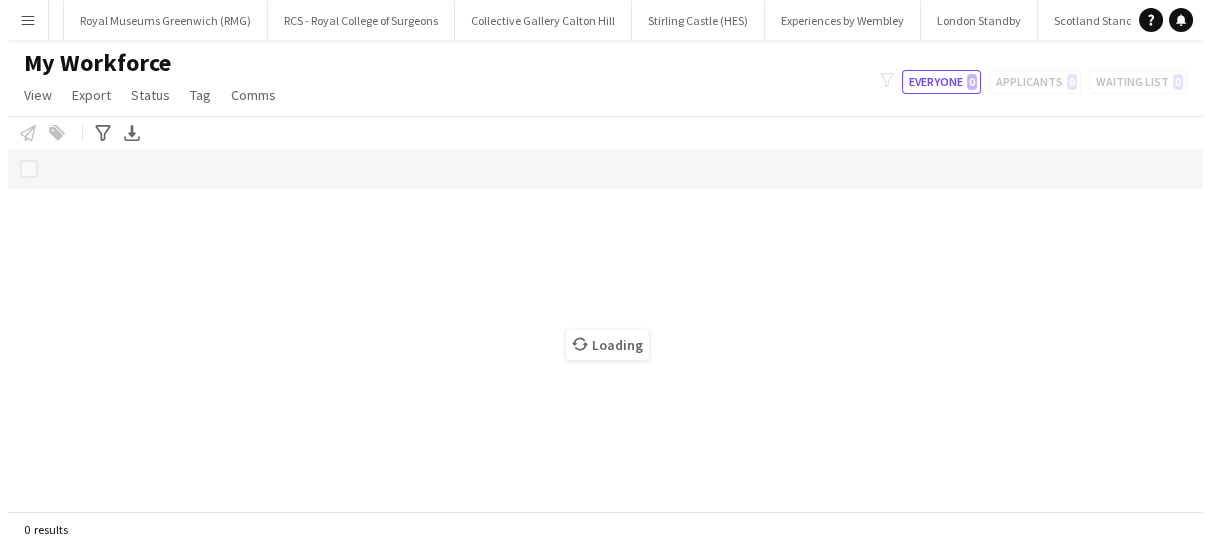 scroll, scrollTop: 0, scrollLeft: 0, axis: both 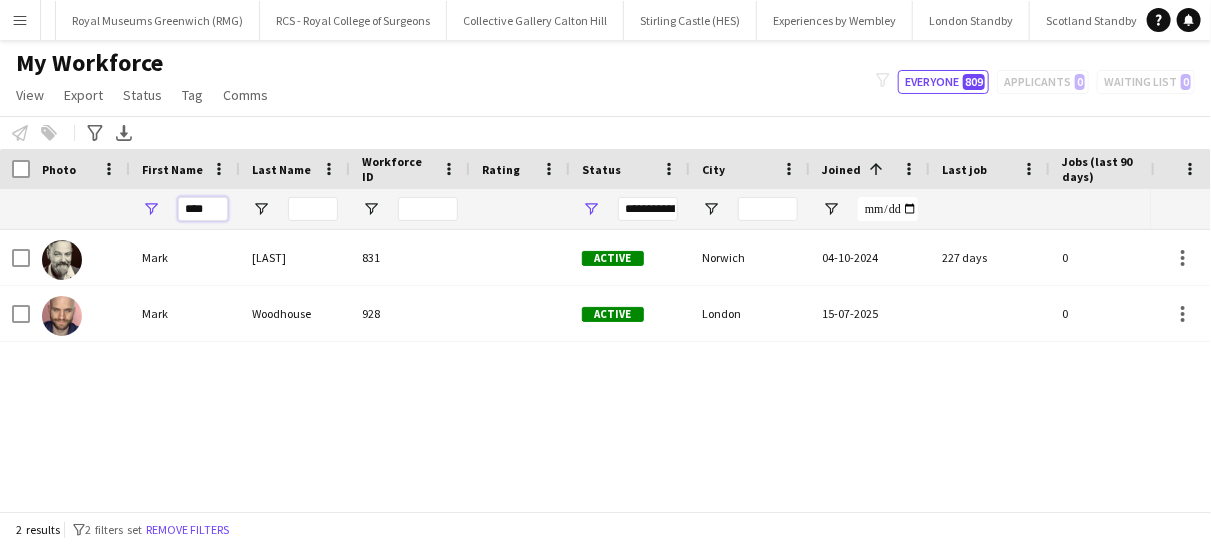 drag, startPoint x: 227, startPoint y: 204, endPoint x: 148, endPoint y: 180, distance: 82.565125 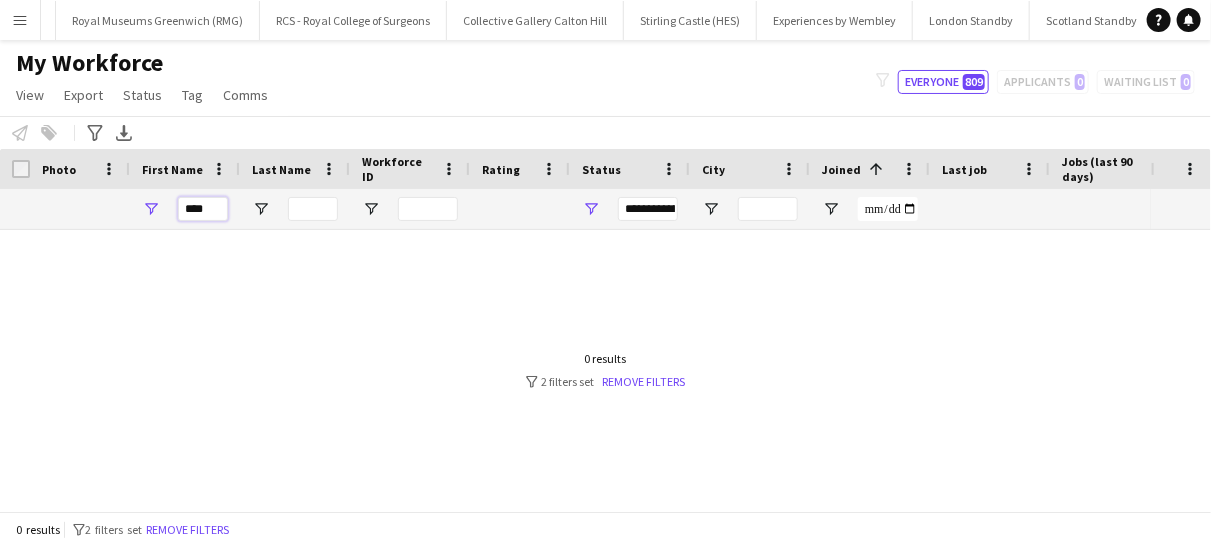 type on "***" 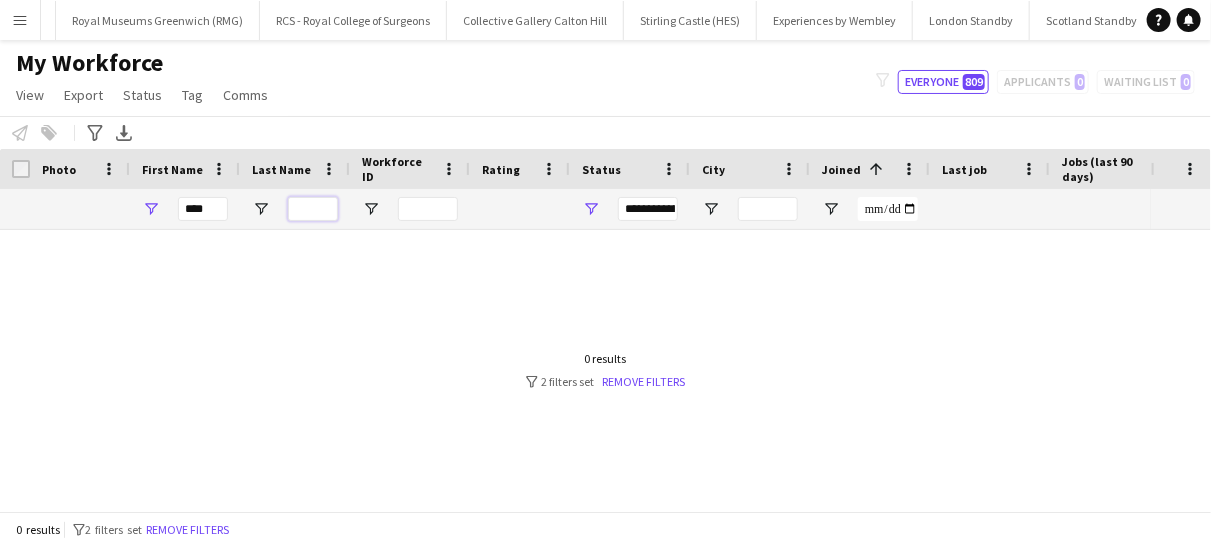 click at bounding box center (313, 209) 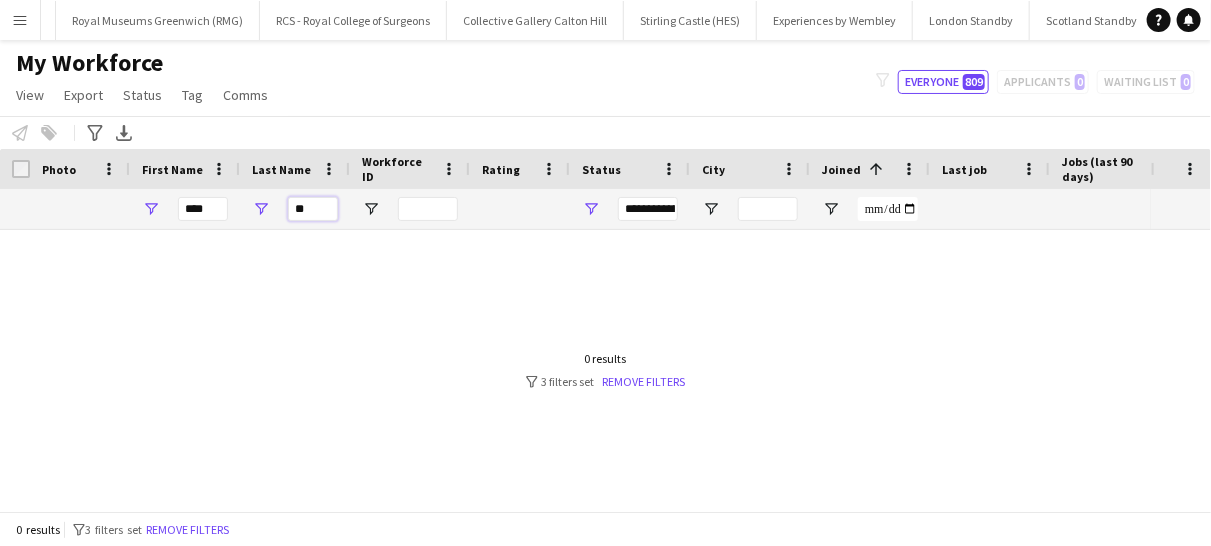 type on "*" 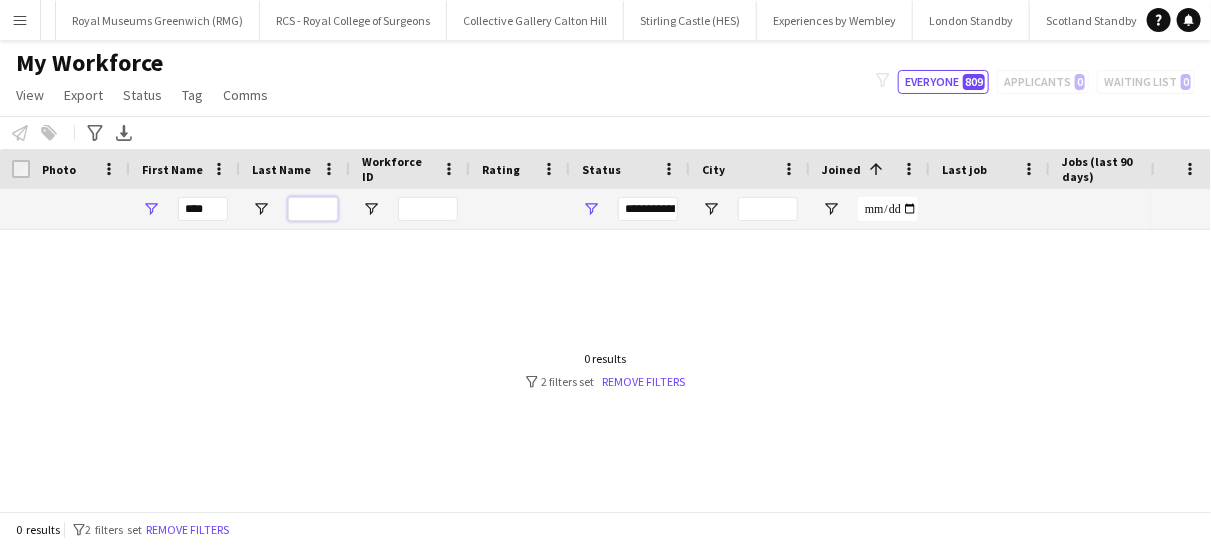 type 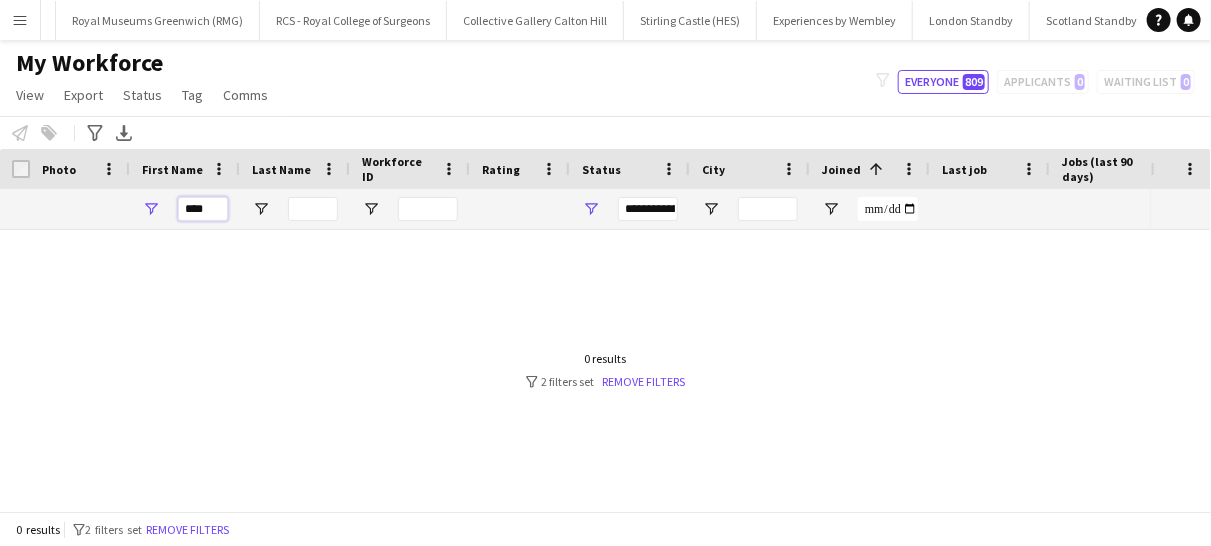 click on "***" at bounding box center [203, 209] 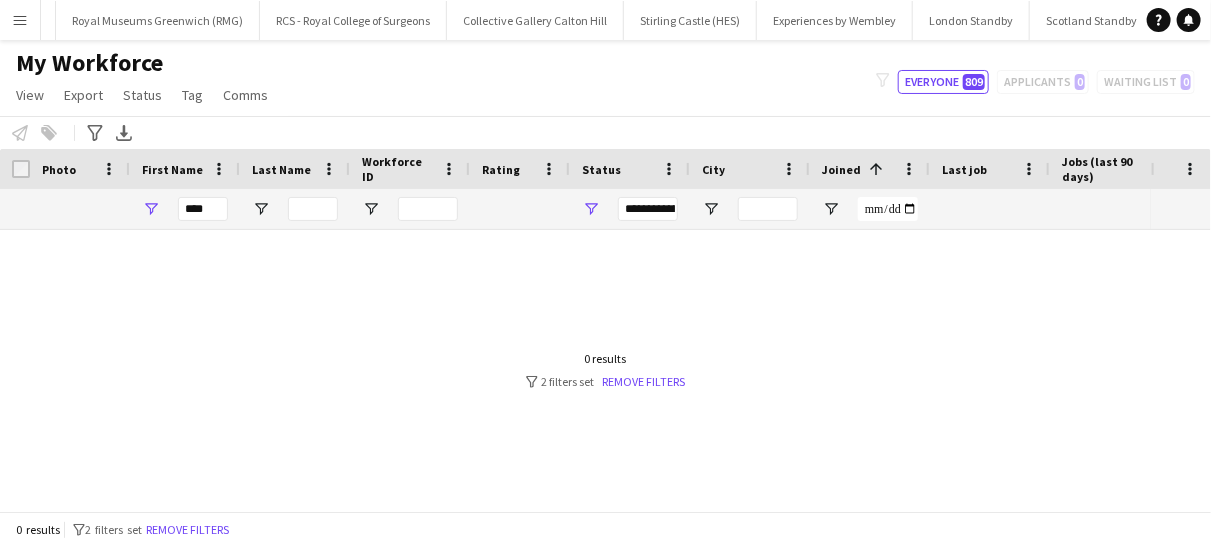 click at bounding box center [575, 362] 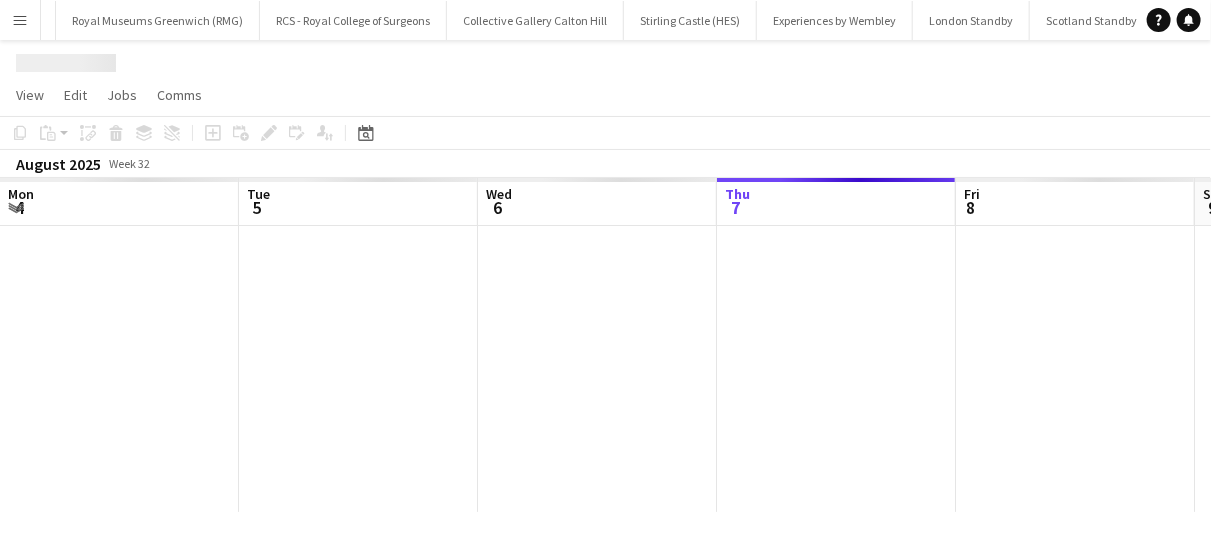 scroll, scrollTop: 0, scrollLeft: 478, axis: horizontal 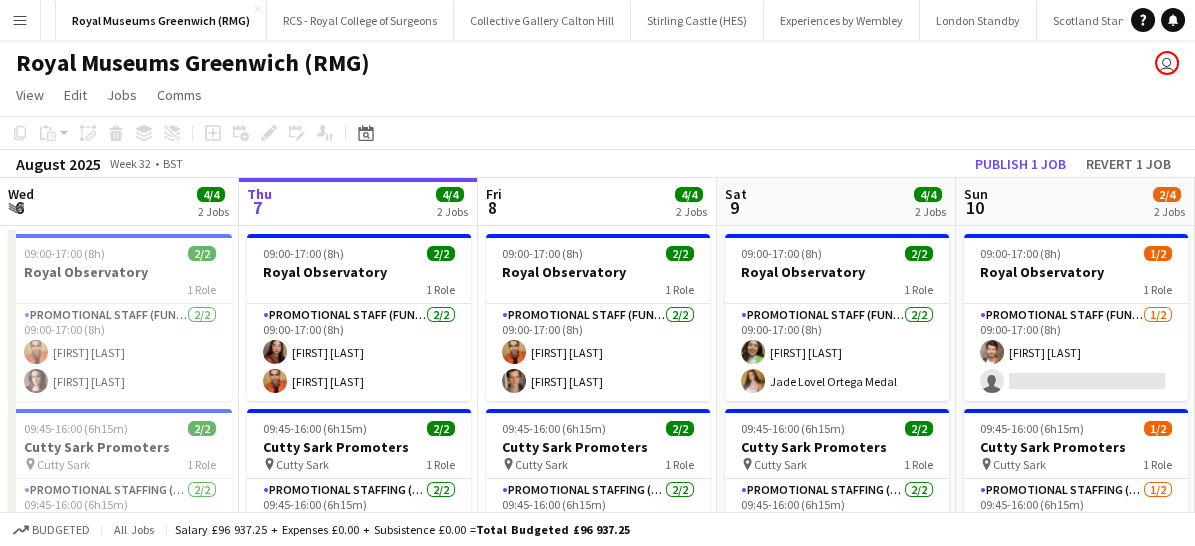 click on "Menu" at bounding box center (20, 20) 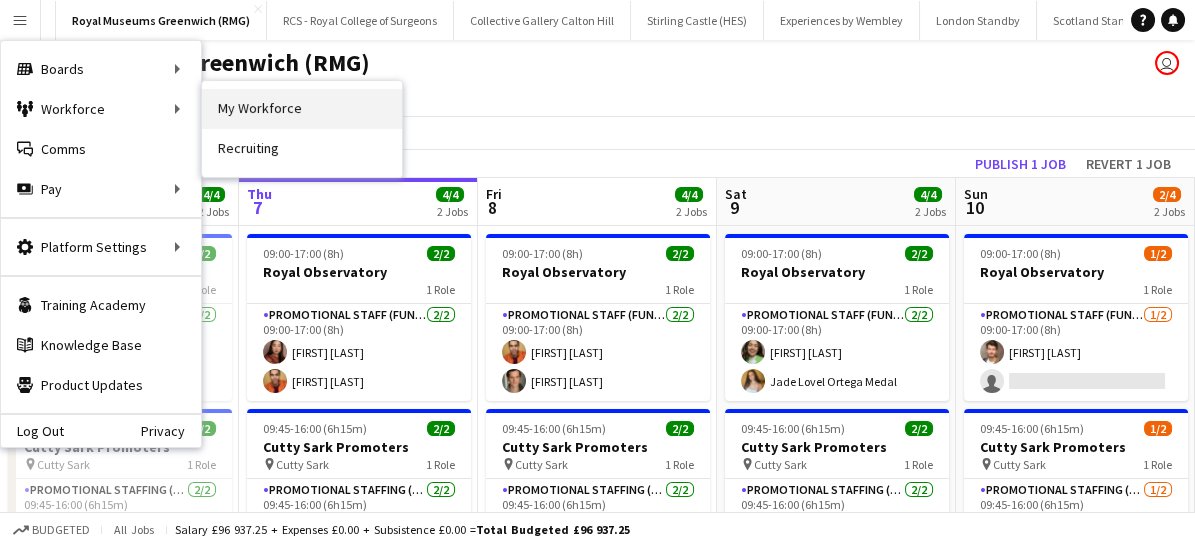 click on "My Workforce" at bounding box center [302, 109] 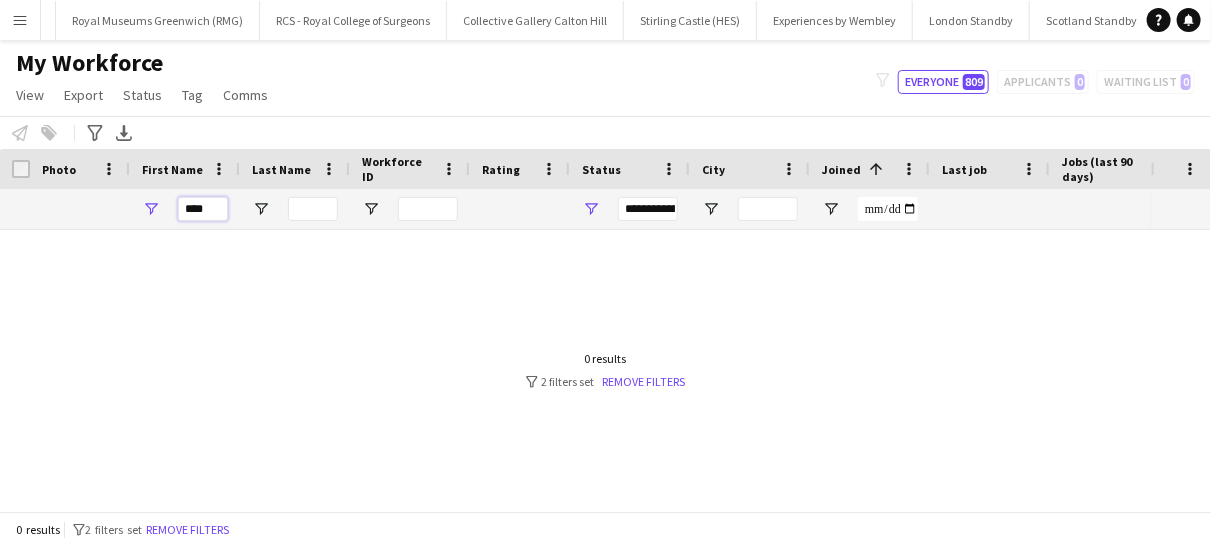 click on "***" at bounding box center [203, 209] 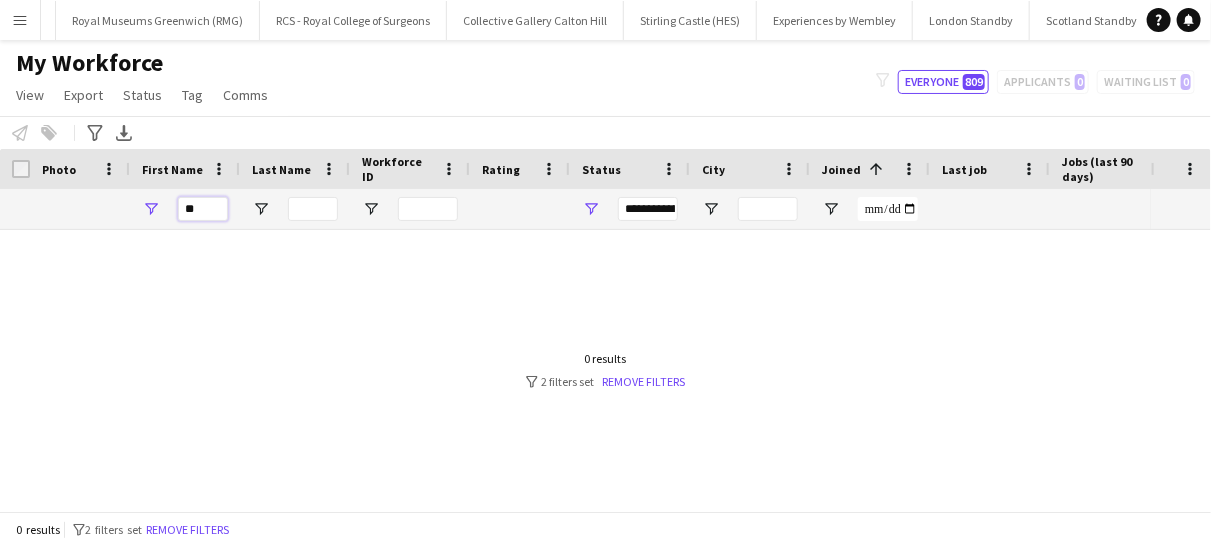 type on "*" 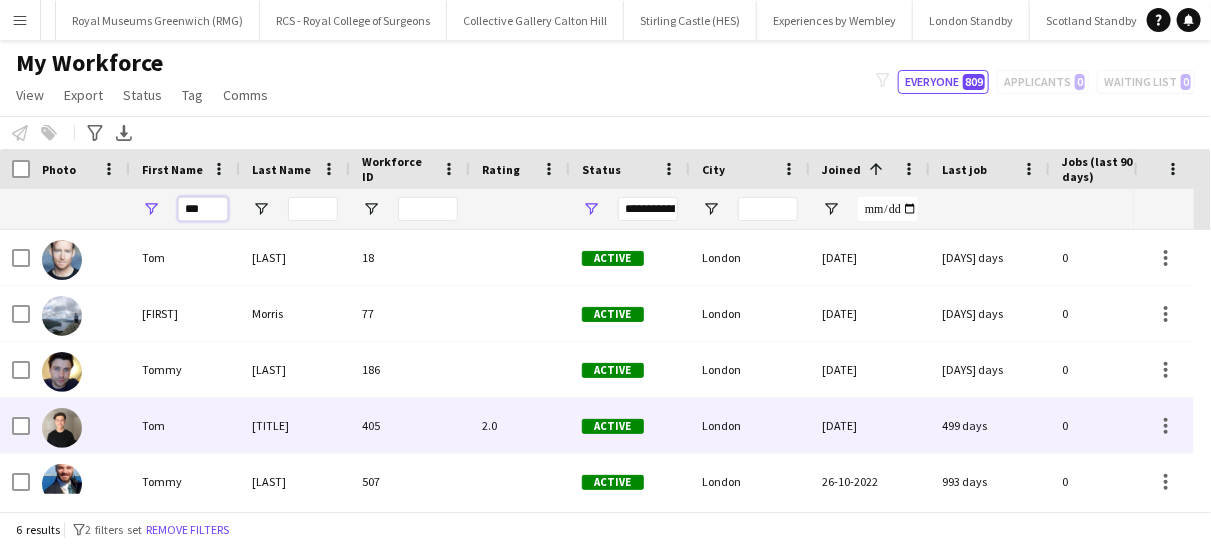 type on "***" 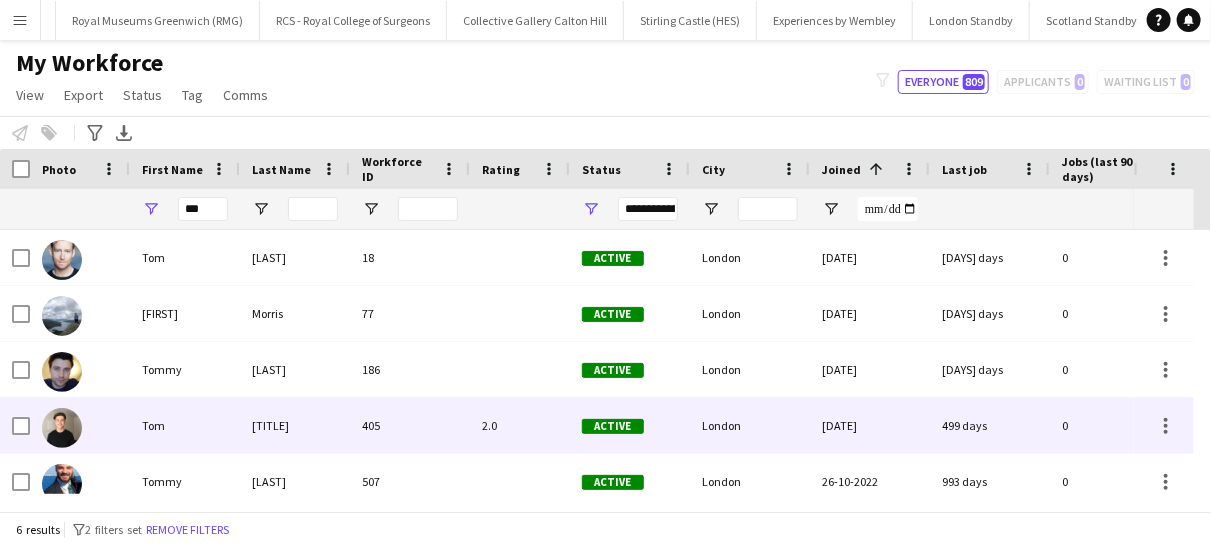 click on "[TITLE]" at bounding box center (295, 425) 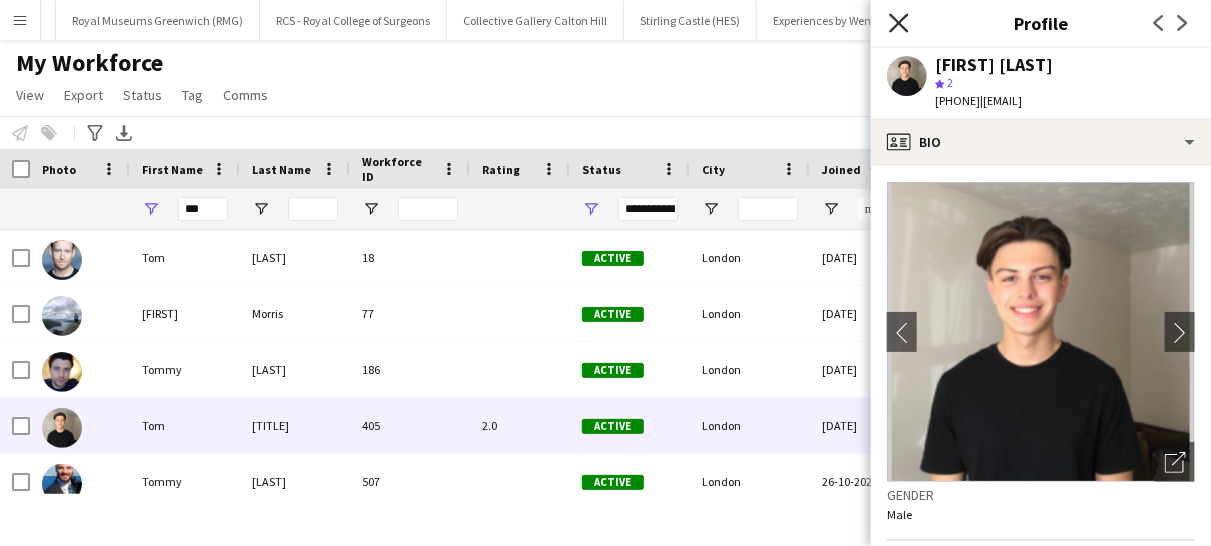 click on "Close pop-in" 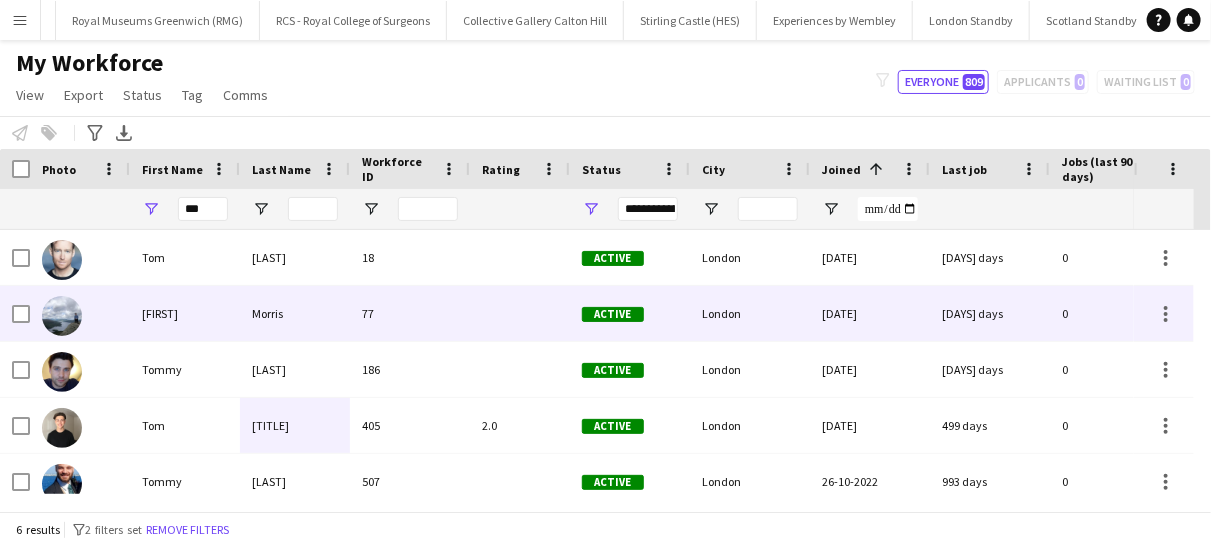 scroll, scrollTop: 0, scrollLeft: 81, axis: horizontal 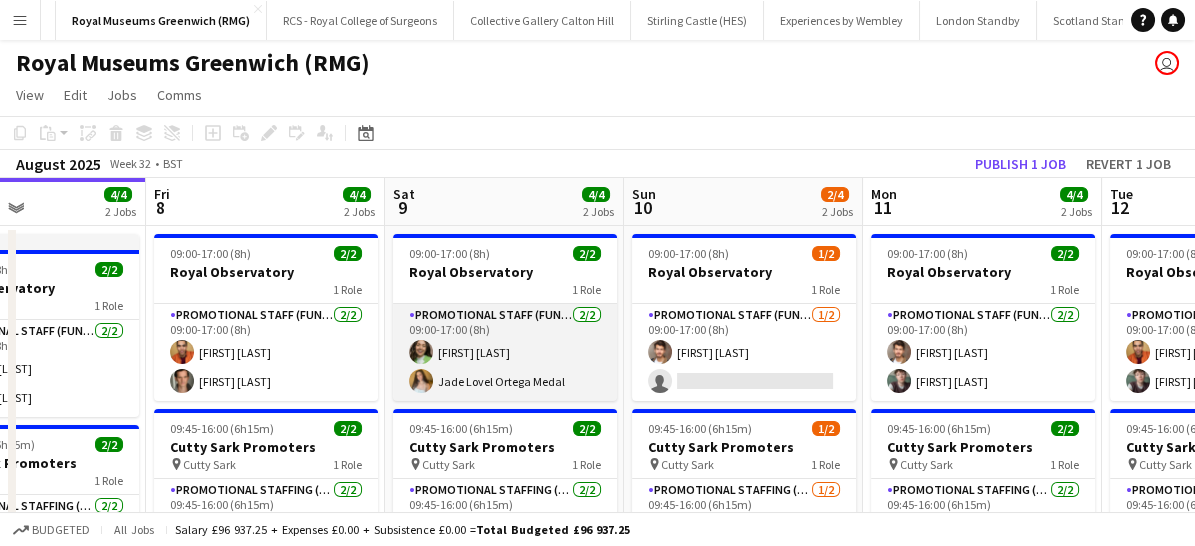 click on "09:00-17:00 (8h)
[FIRST] [LAST] [LAST]" at bounding box center (505, 352) 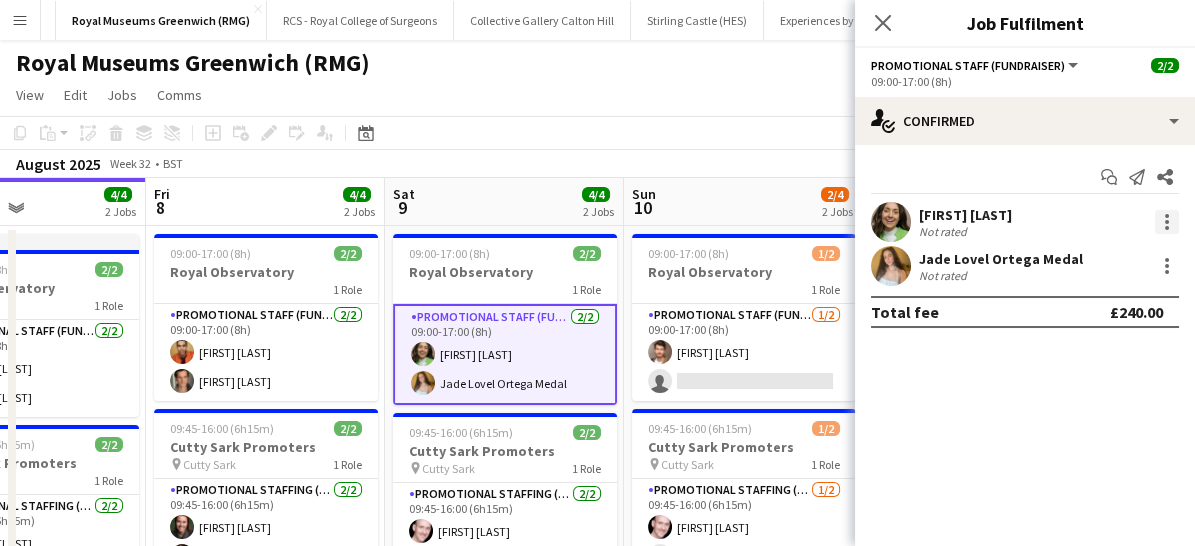 click at bounding box center (1167, 222) 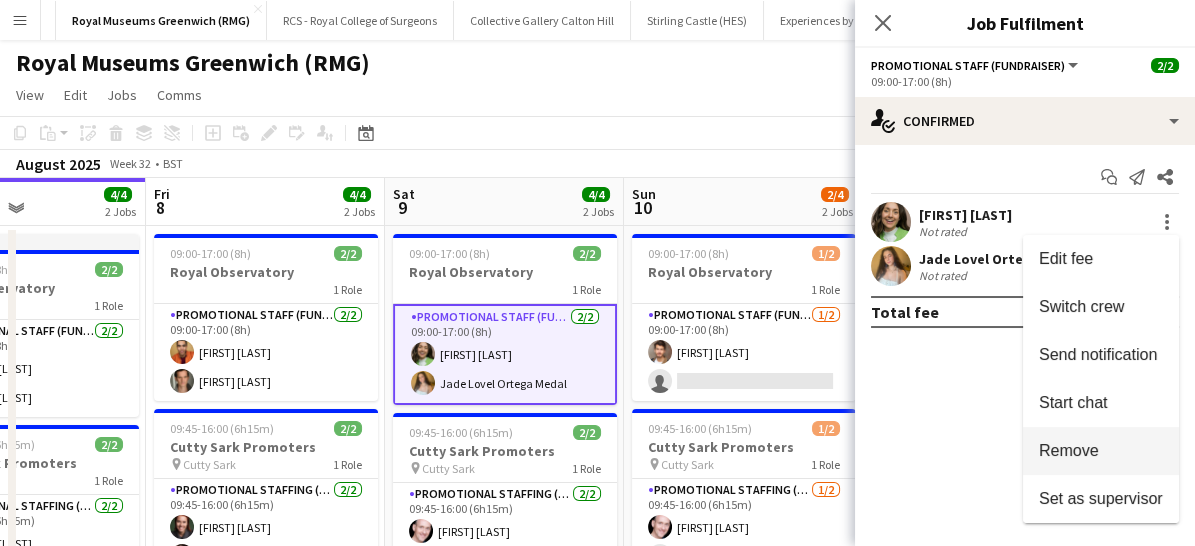 click on "Remove" at bounding box center [1101, 451] 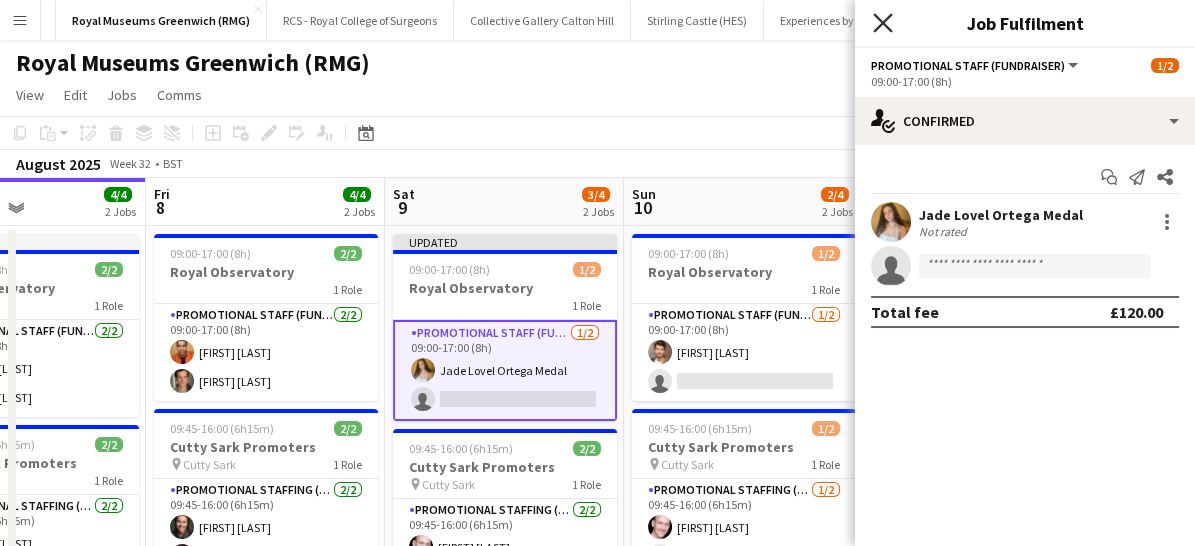 click 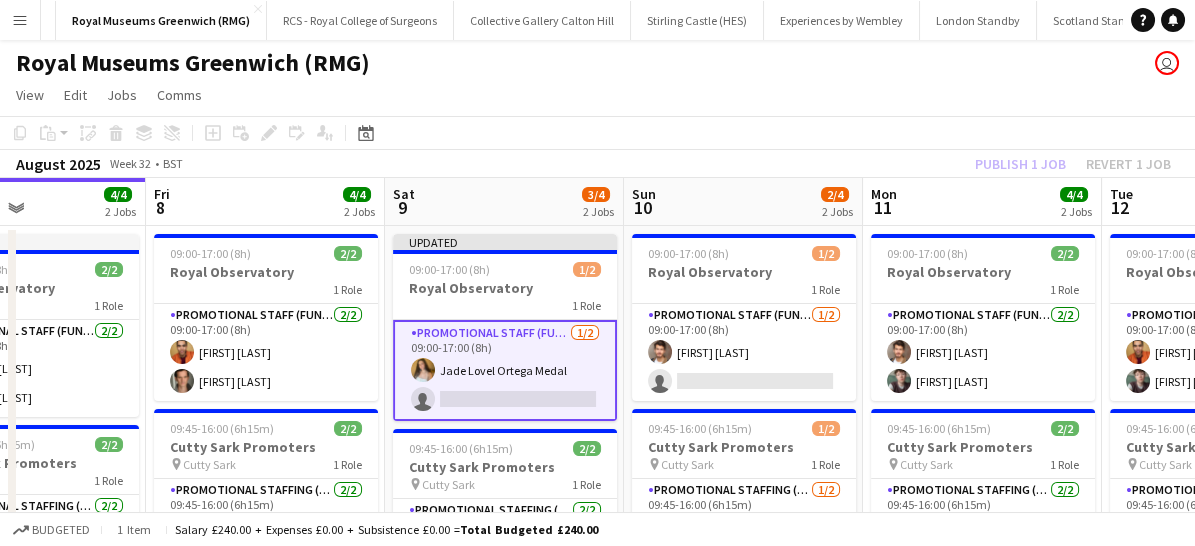 click on "09:00-17:00 (8h)
[FIRST] [LAST] [LAST]
single-neutral-actions" at bounding box center [505, 370] 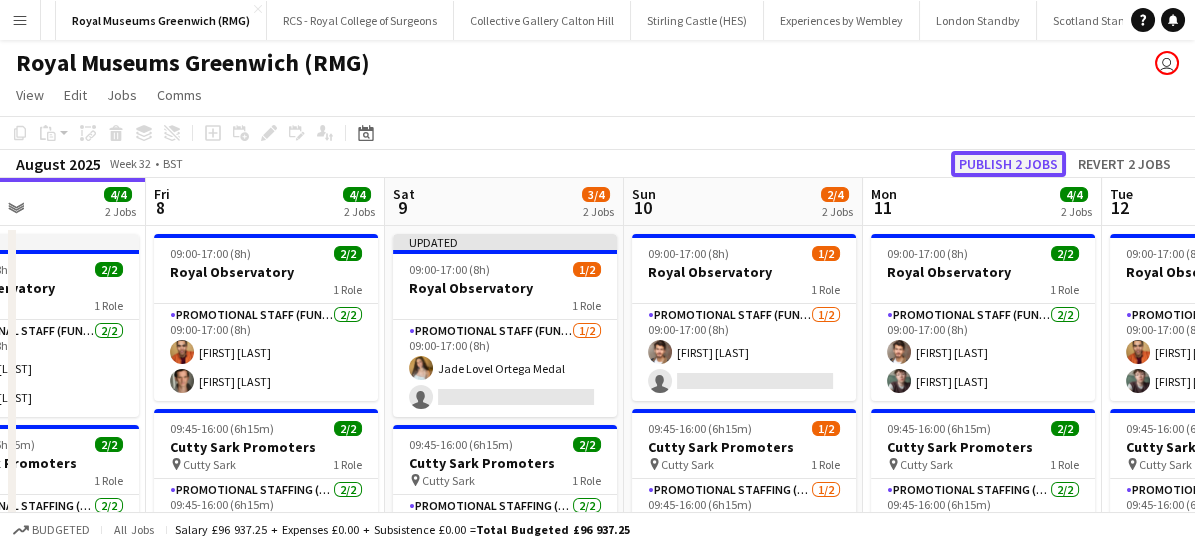 click on "Publish 2 jobs" 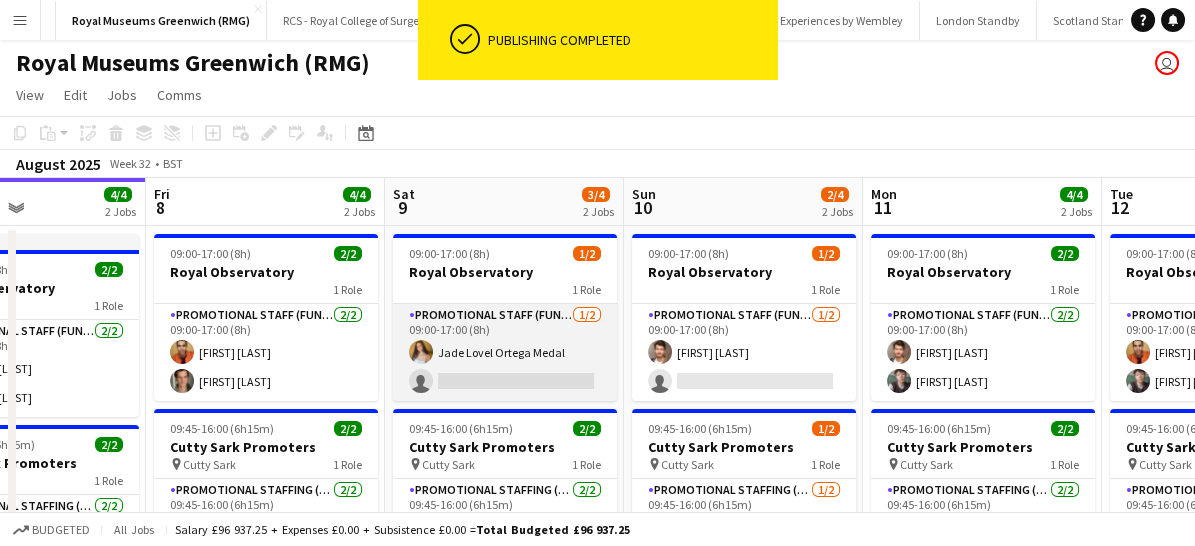 click on "09:00-17:00 (8h)
[FIRST] [LAST] [LAST]
single-neutral-actions" at bounding box center (505, 352) 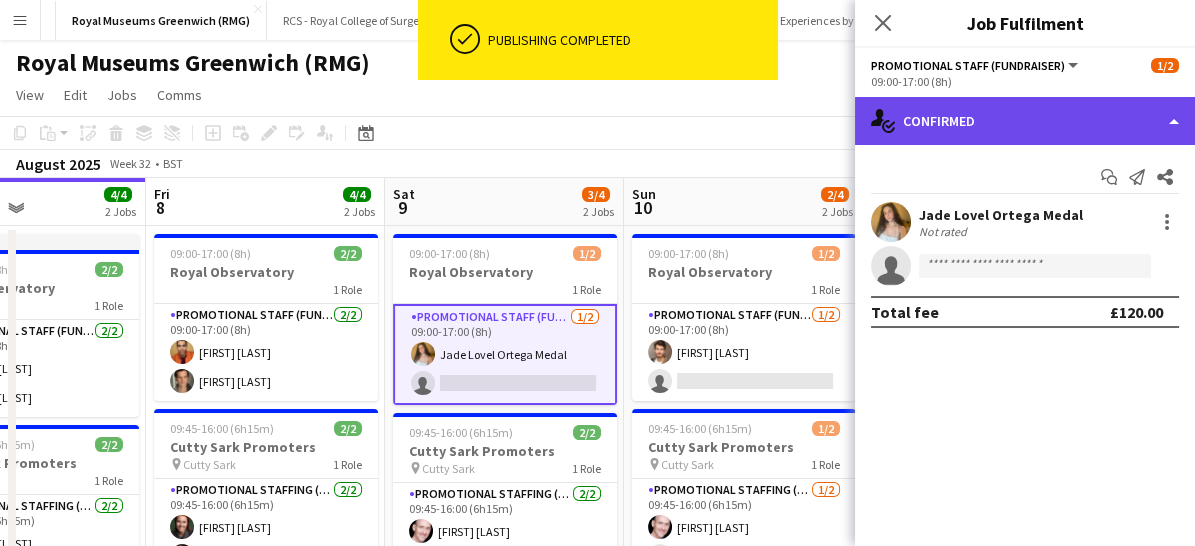 click on "single-neutral-actions-check-2
Confirmed" 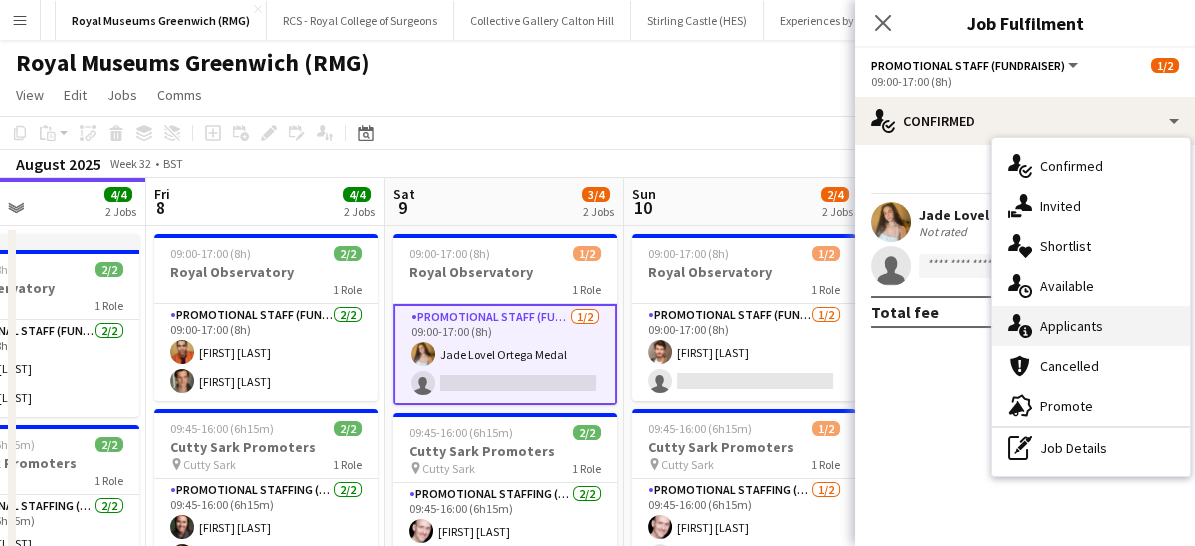 click on "single-neutral-actions-information
Applicants" at bounding box center (1091, 326) 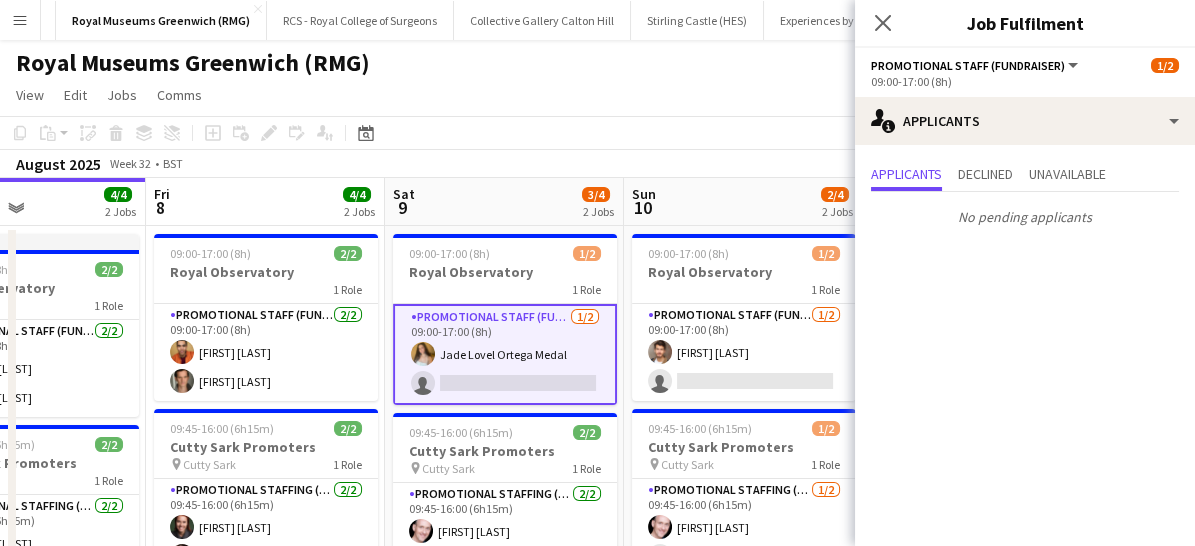 click on "Close pop-in" 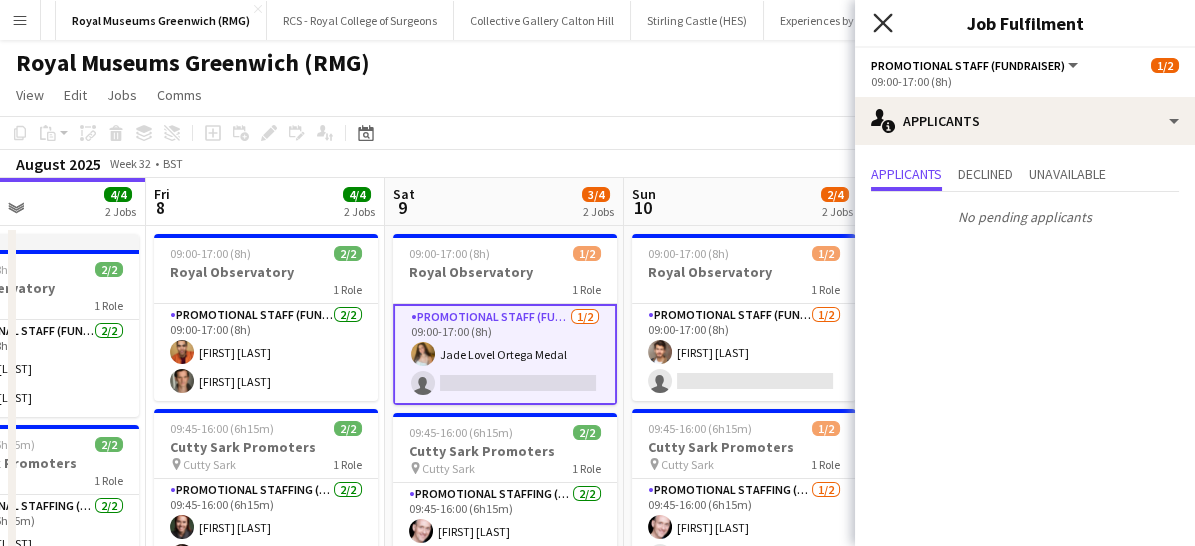click on "Close pop-in" 